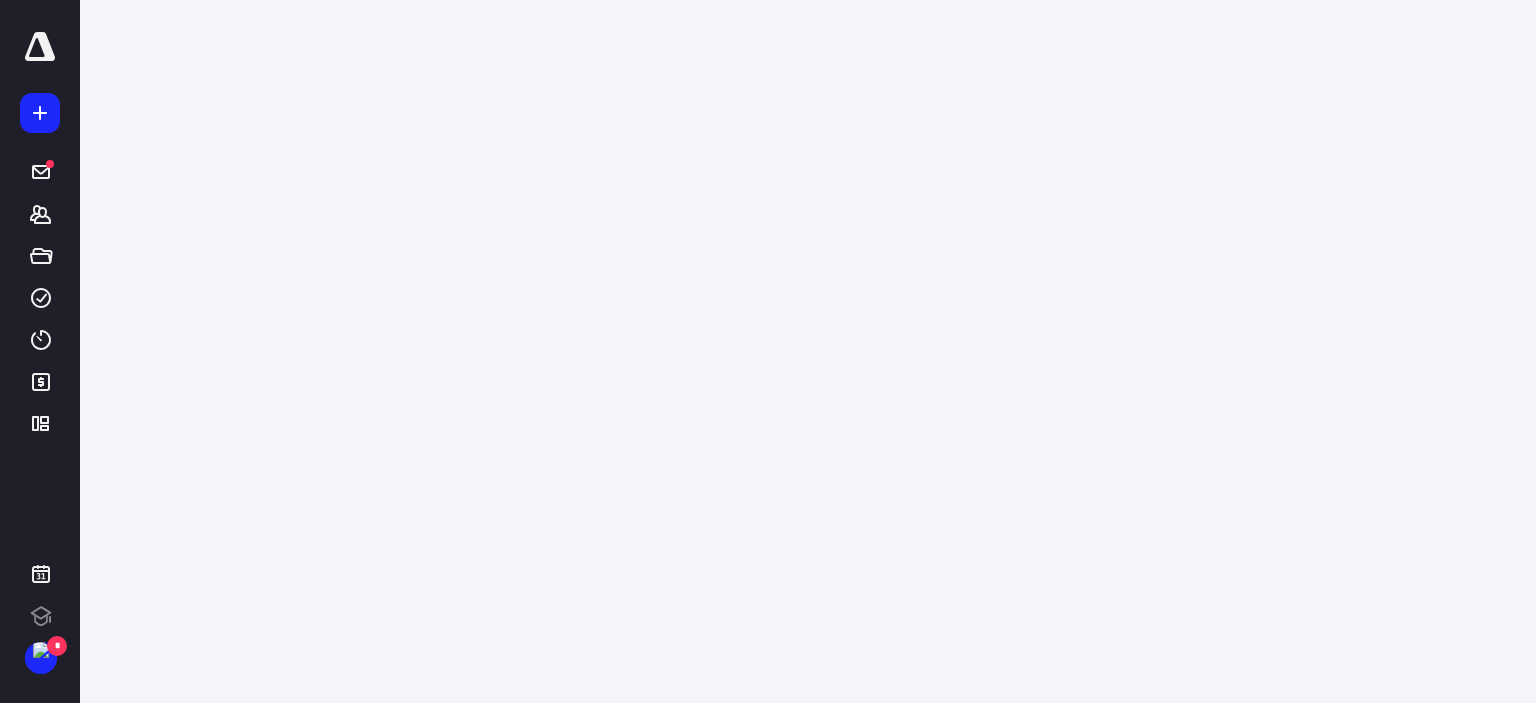 scroll, scrollTop: 0, scrollLeft: 0, axis: both 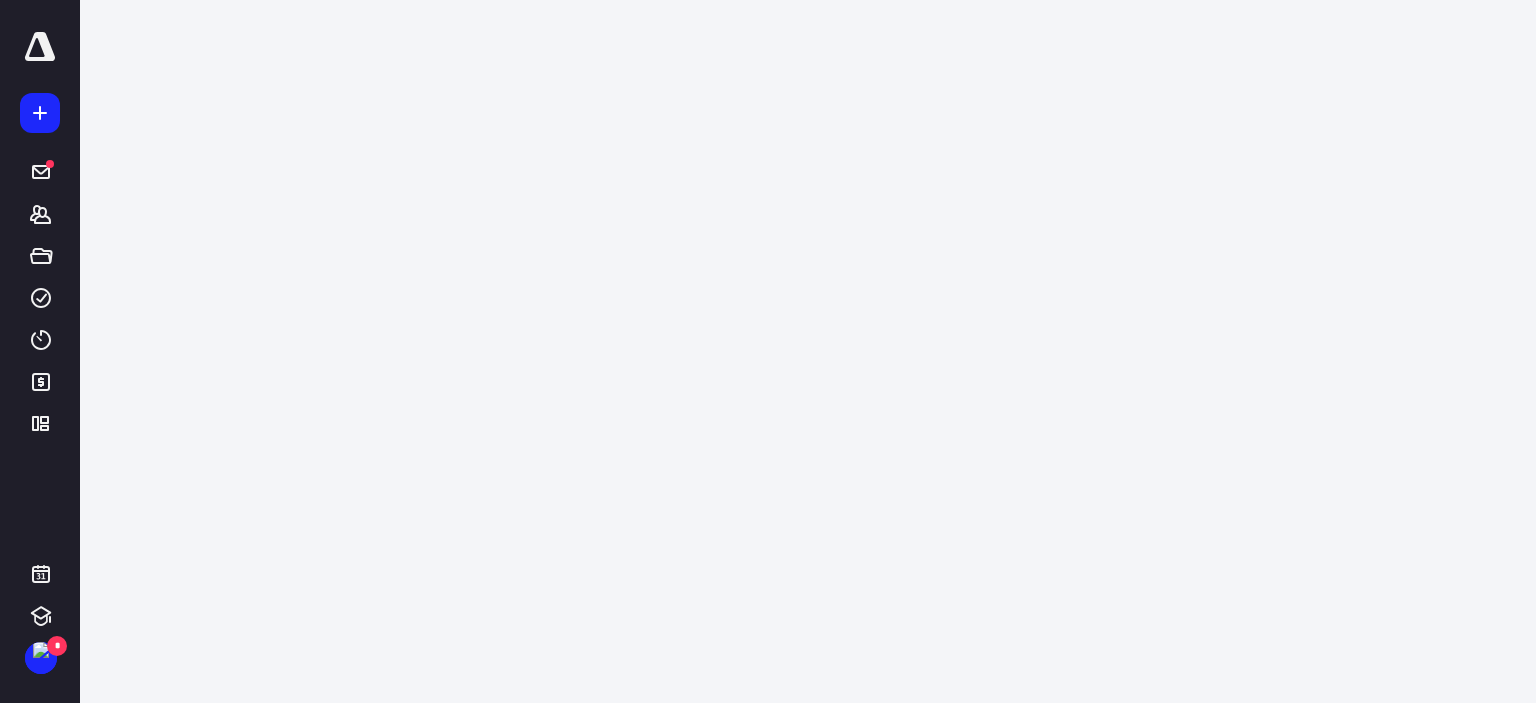 click at bounding box center [41, 214] 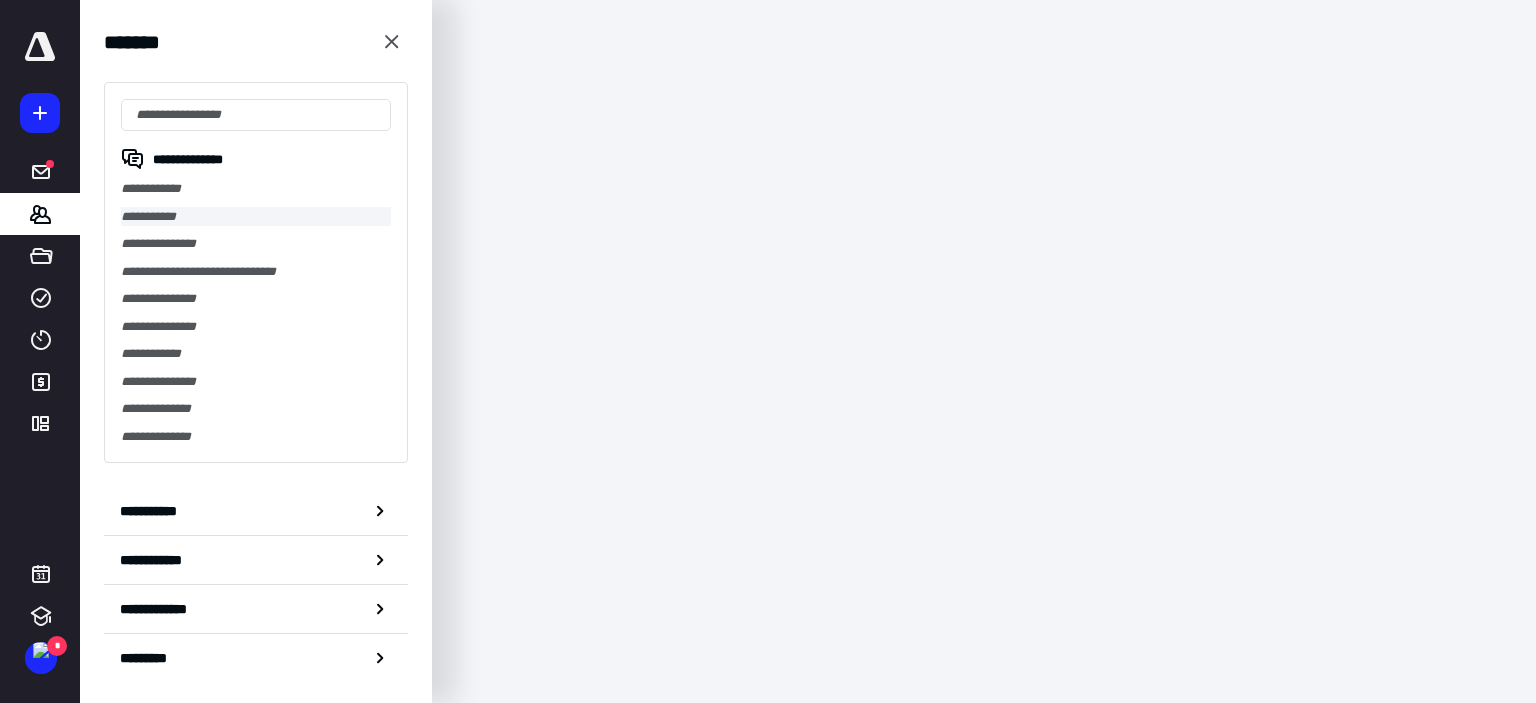 click on "**********" at bounding box center [256, 217] 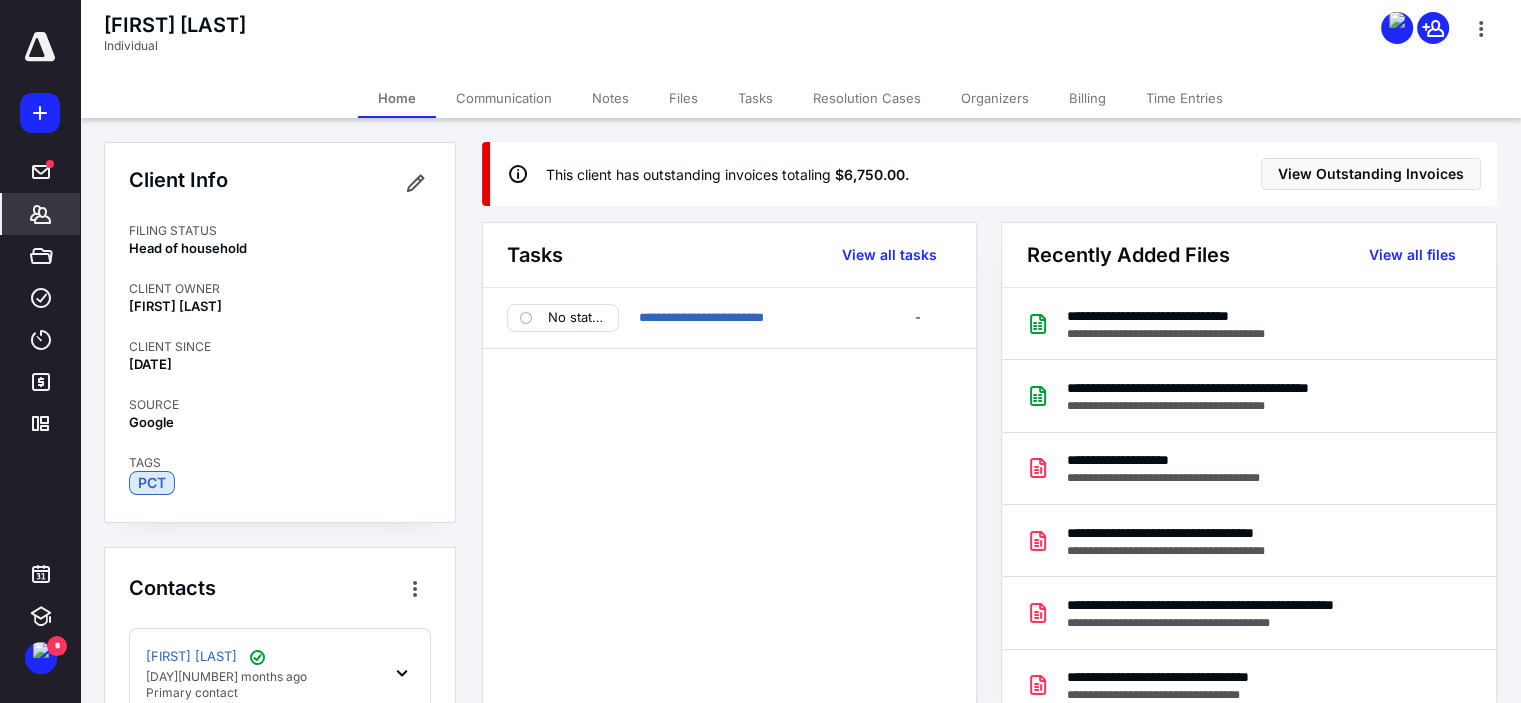click on "Files" at bounding box center [683, 98] 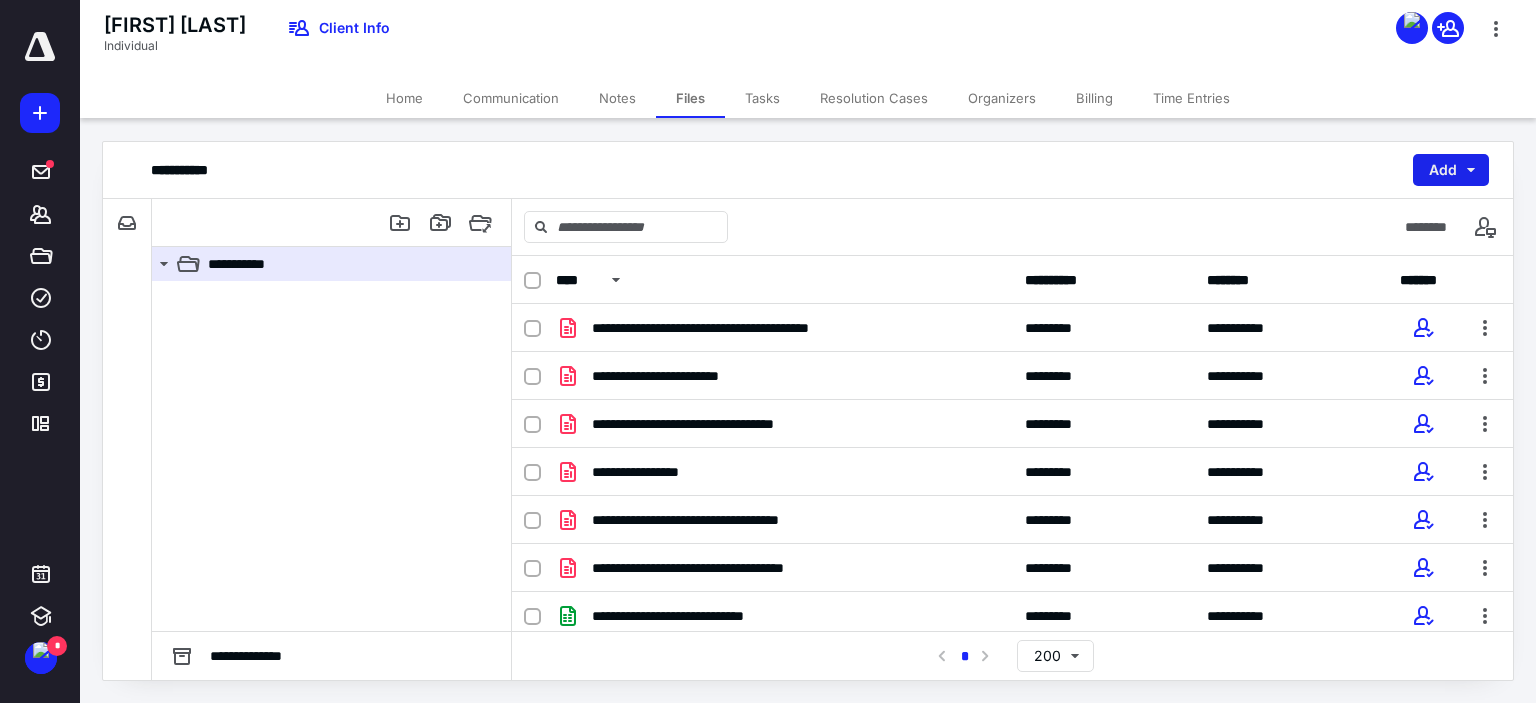 click on "Add" at bounding box center [1451, 170] 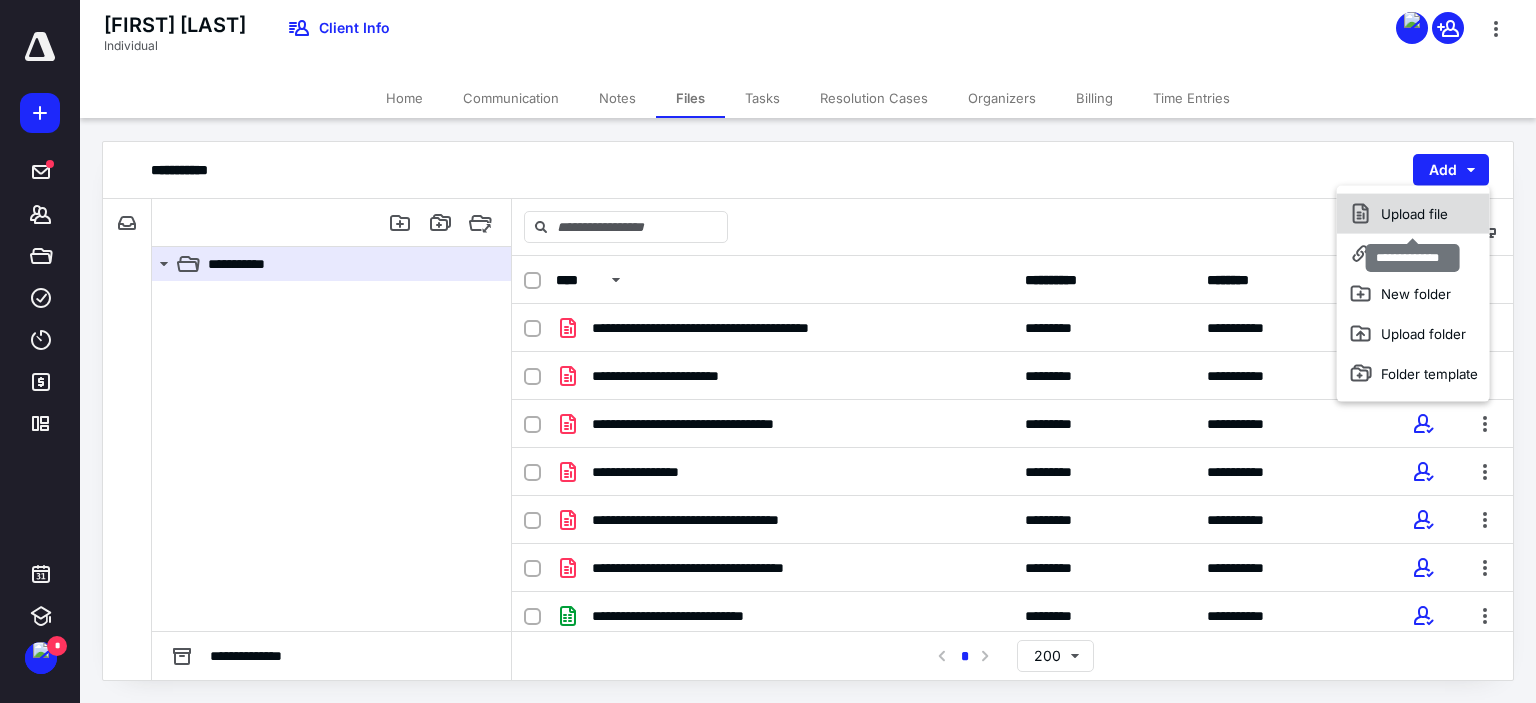 click on "Upload file" at bounding box center [1413, 214] 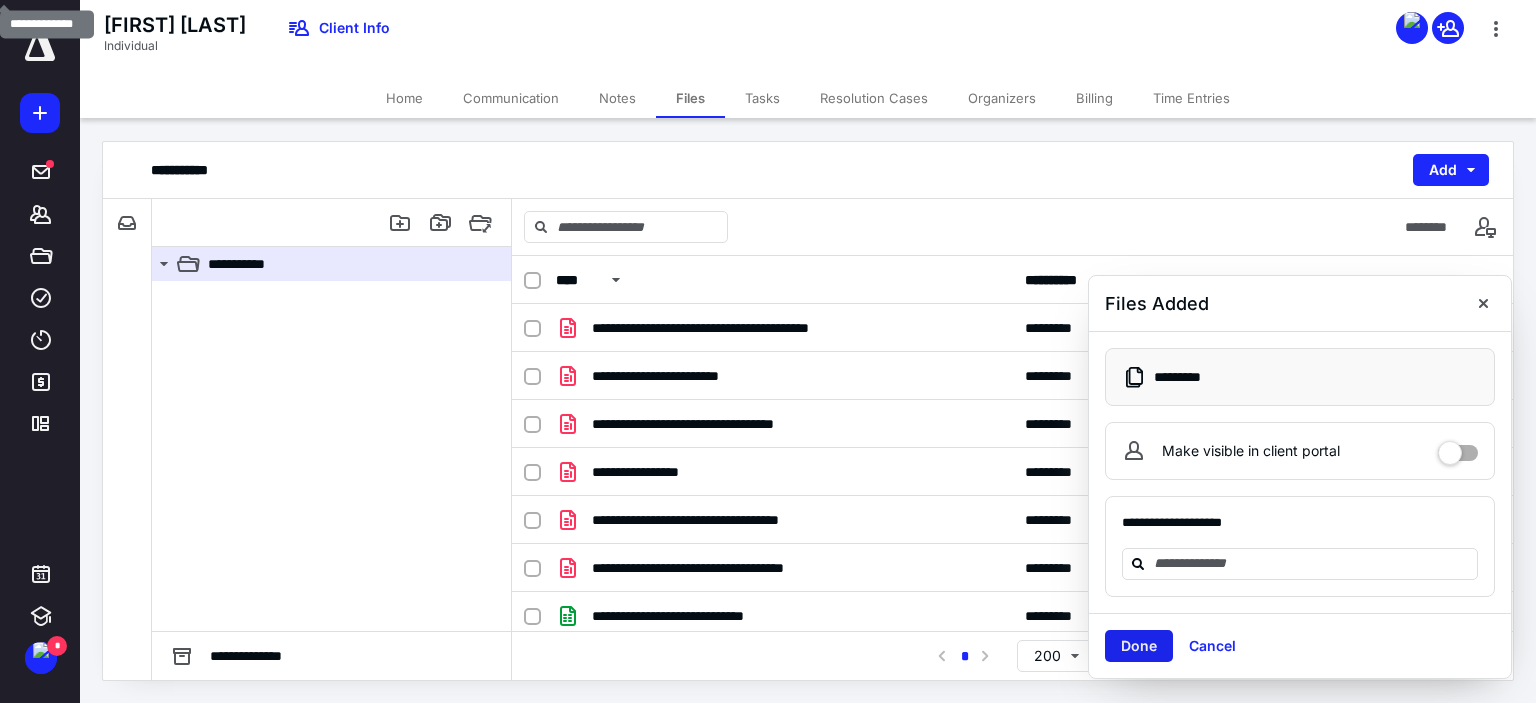 click on "Done" at bounding box center (1139, 646) 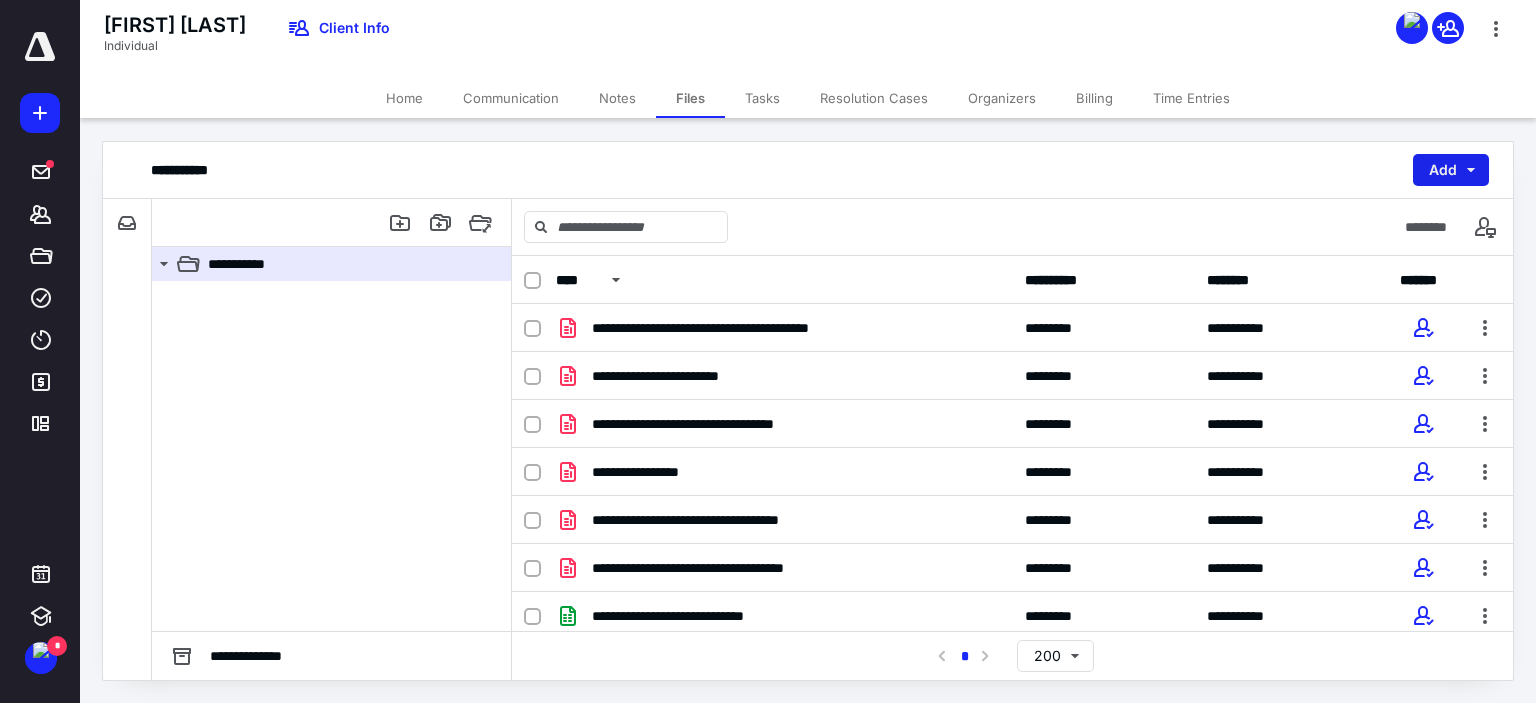 click on "Add" at bounding box center (1451, 170) 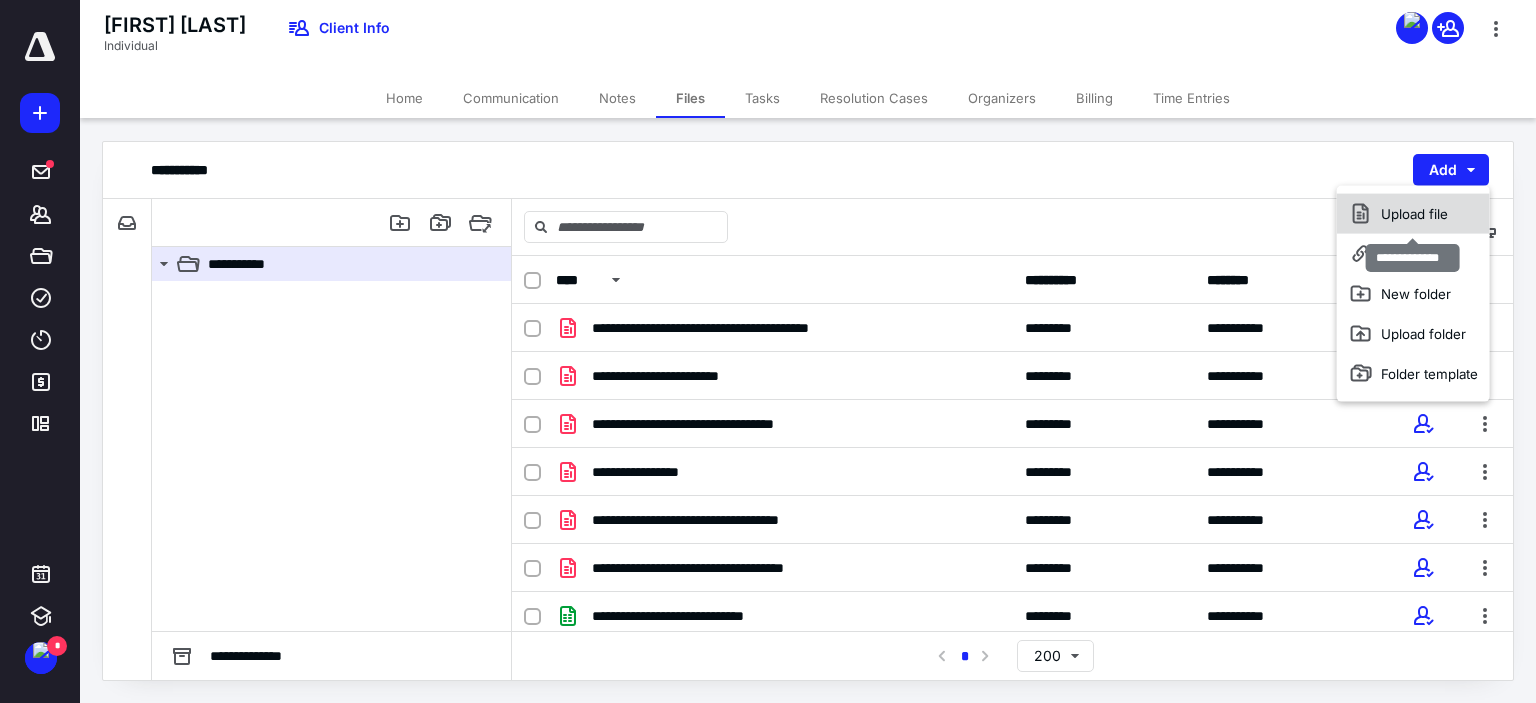 click on "Upload file" at bounding box center [1413, 214] 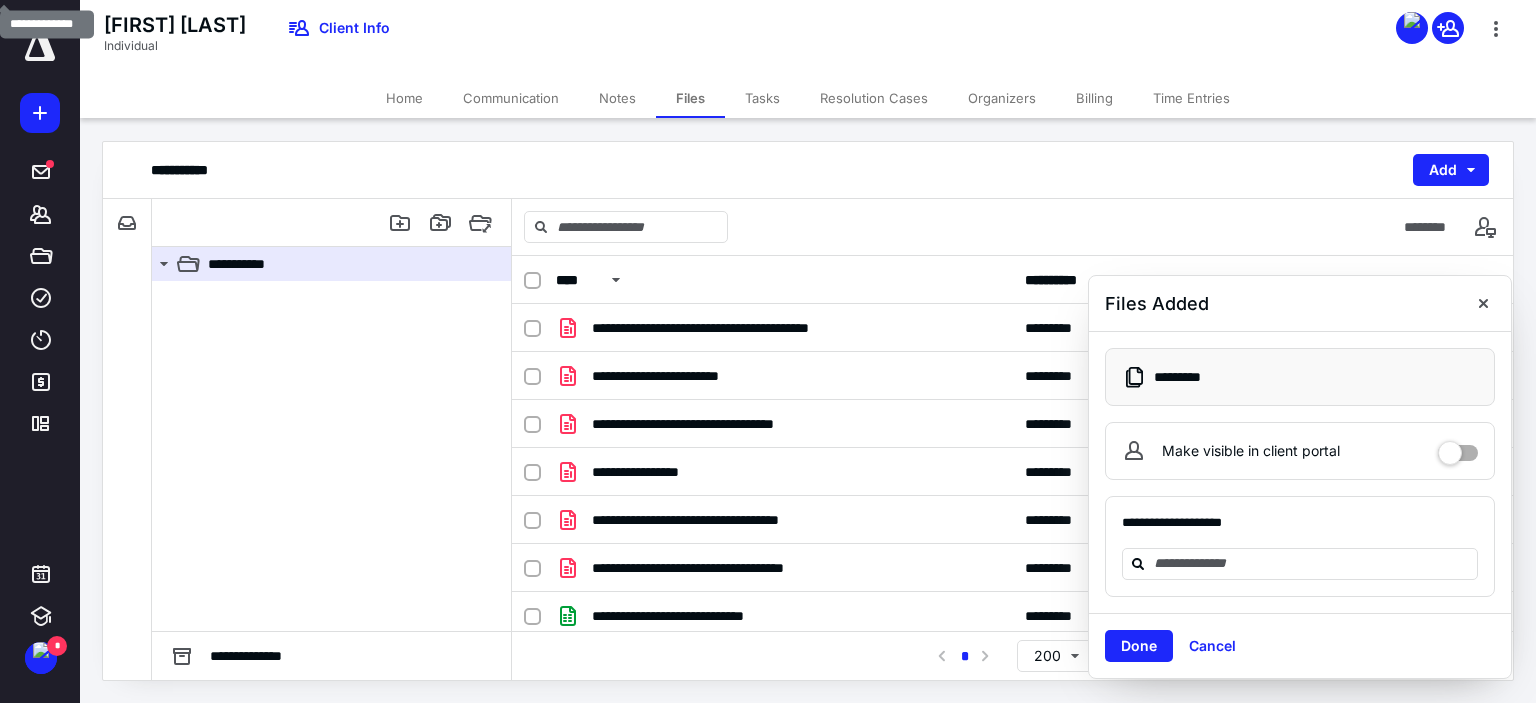 drag, startPoint x: 1124, startPoint y: 644, endPoint x: 1159, endPoint y: 639, distance: 35.35534 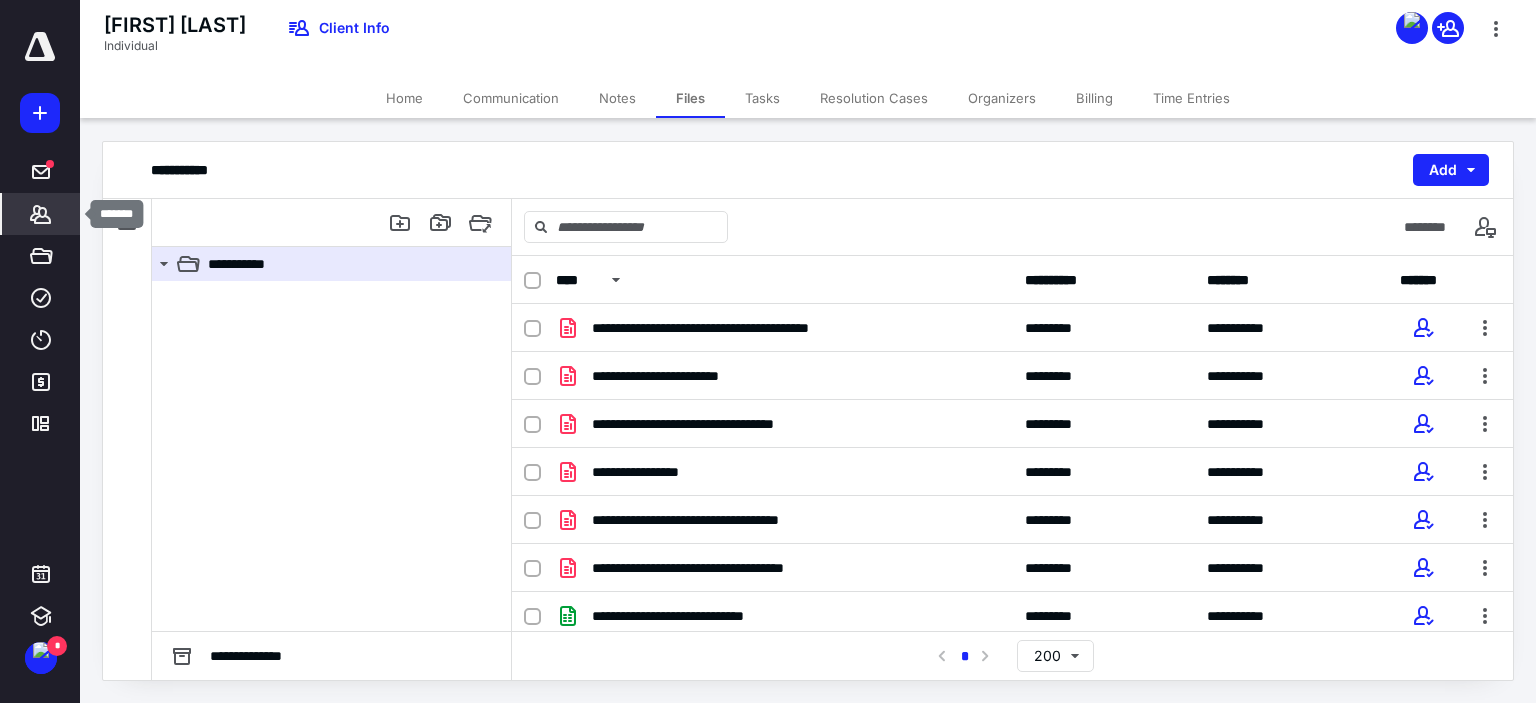 click at bounding box center [41, 214] 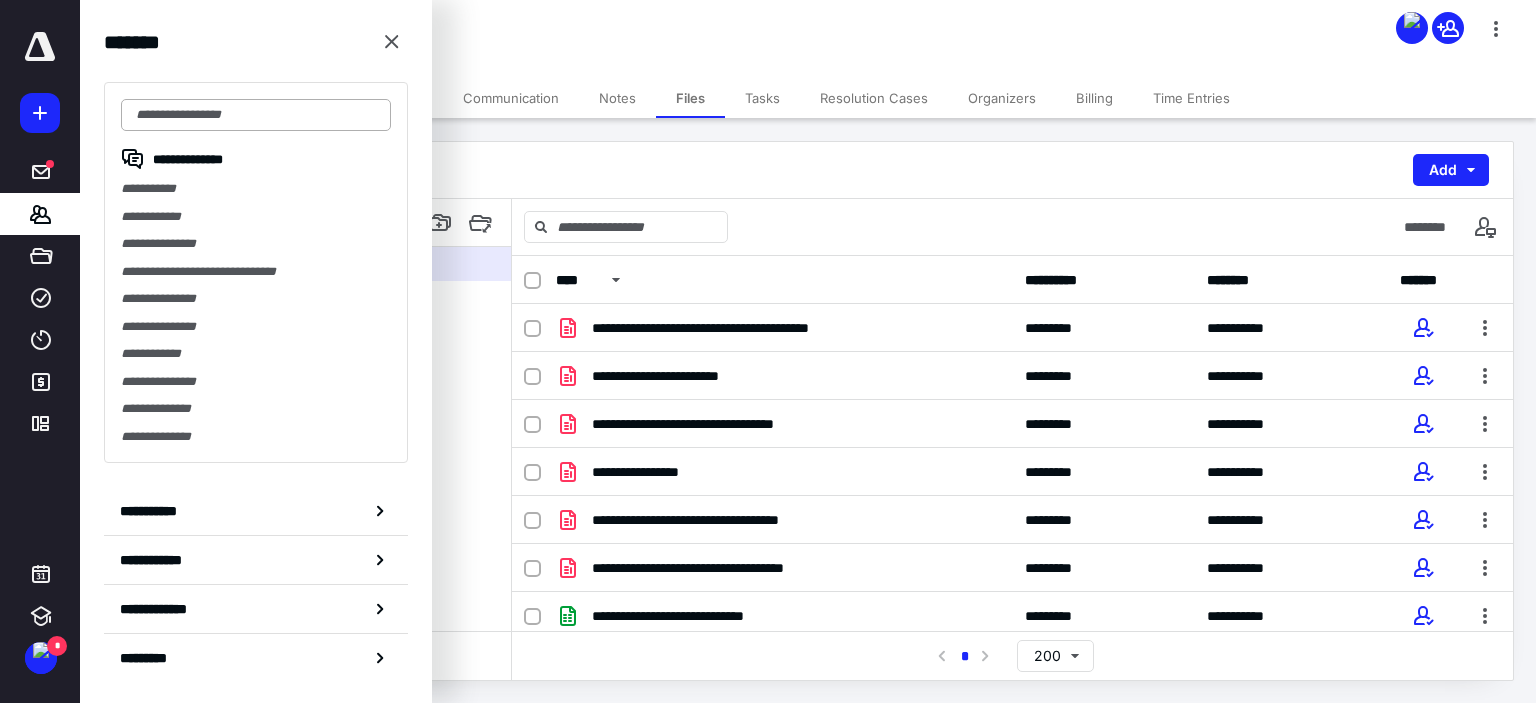 click at bounding box center [256, 115] 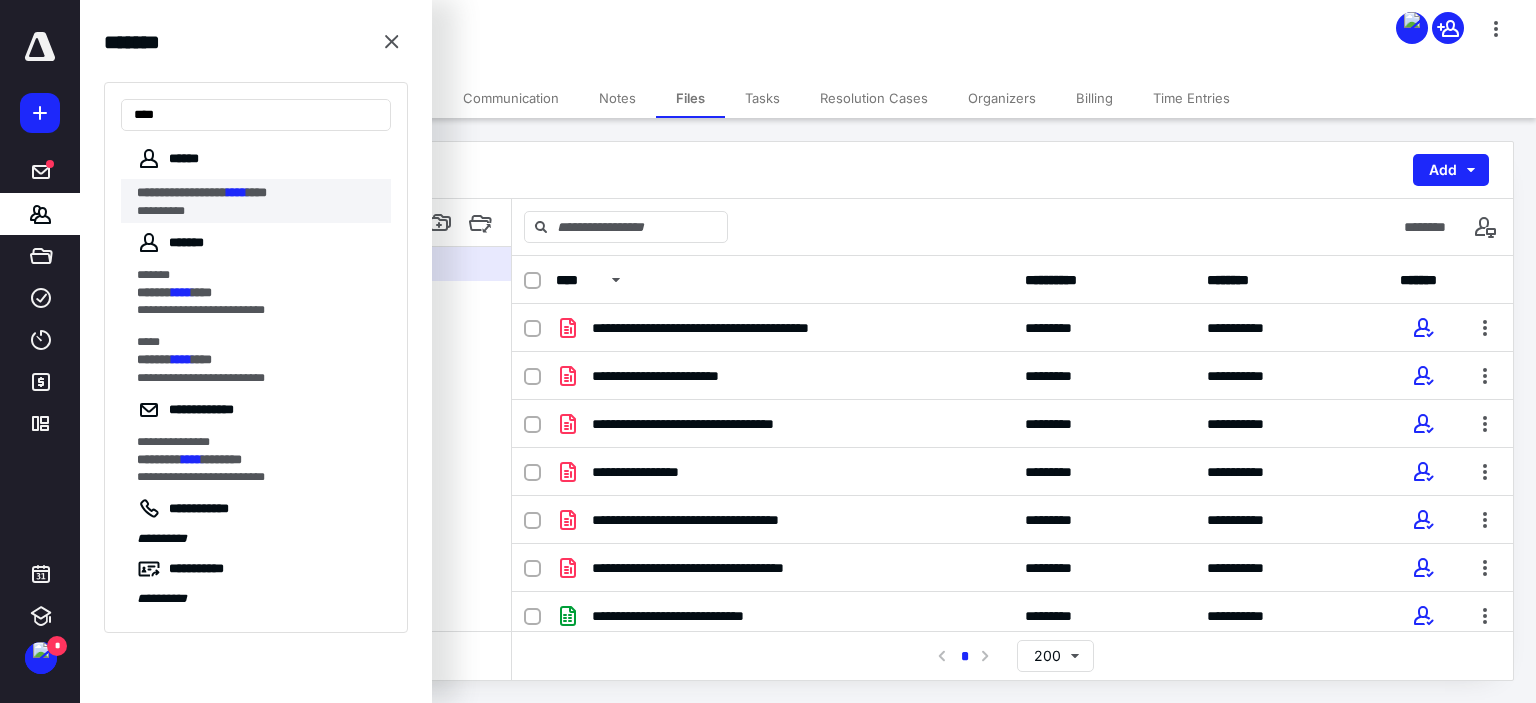 type on "****" 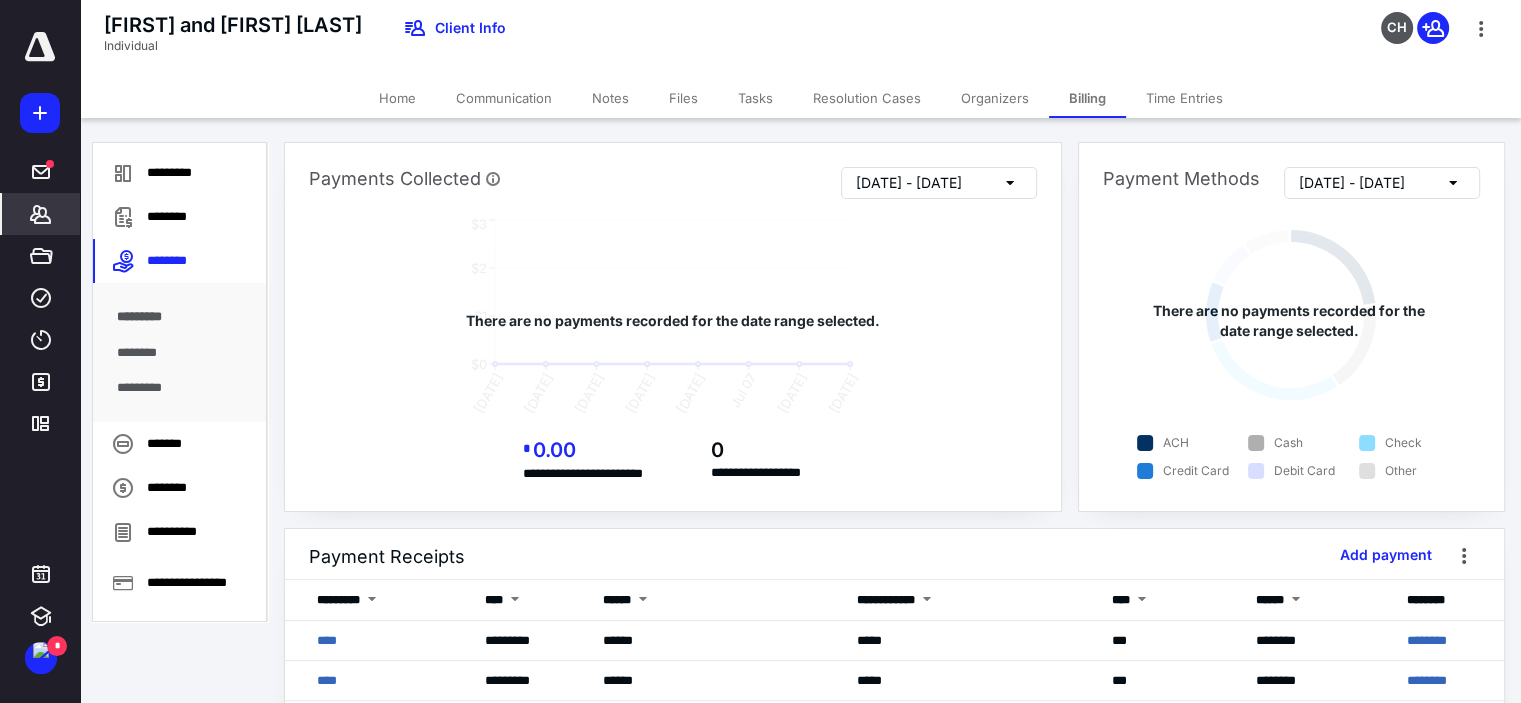 scroll, scrollTop: 100, scrollLeft: 0, axis: vertical 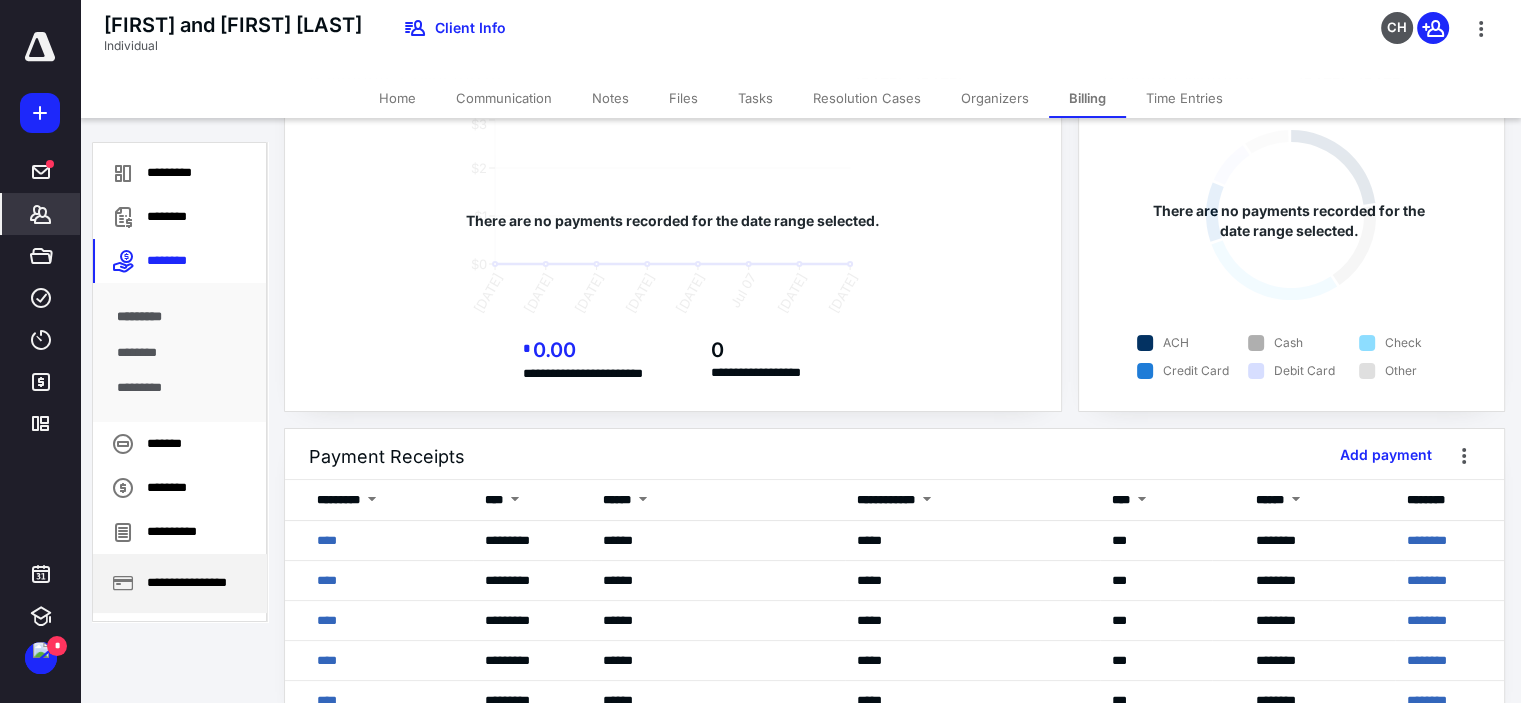 click on "**********" at bounding box center [180, 583] 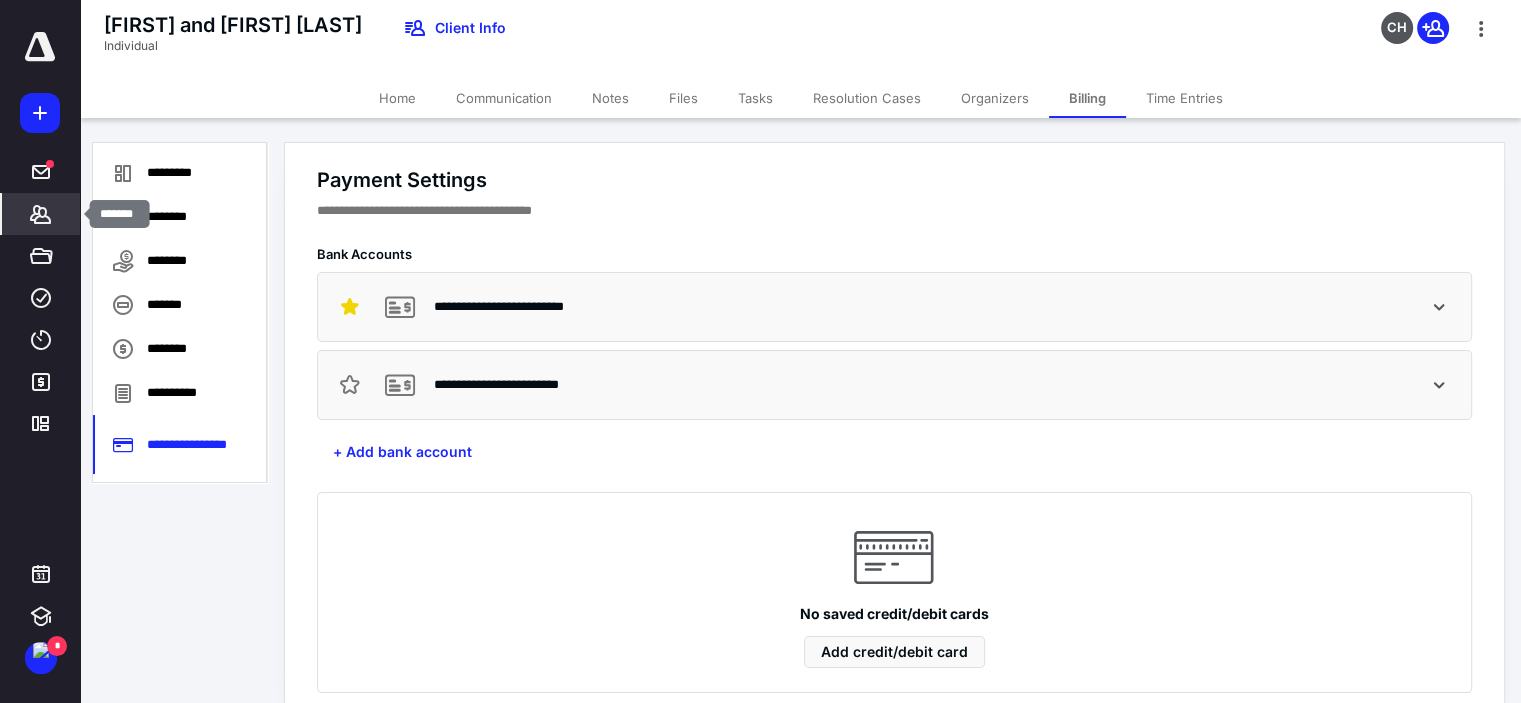 click at bounding box center (40, 214) 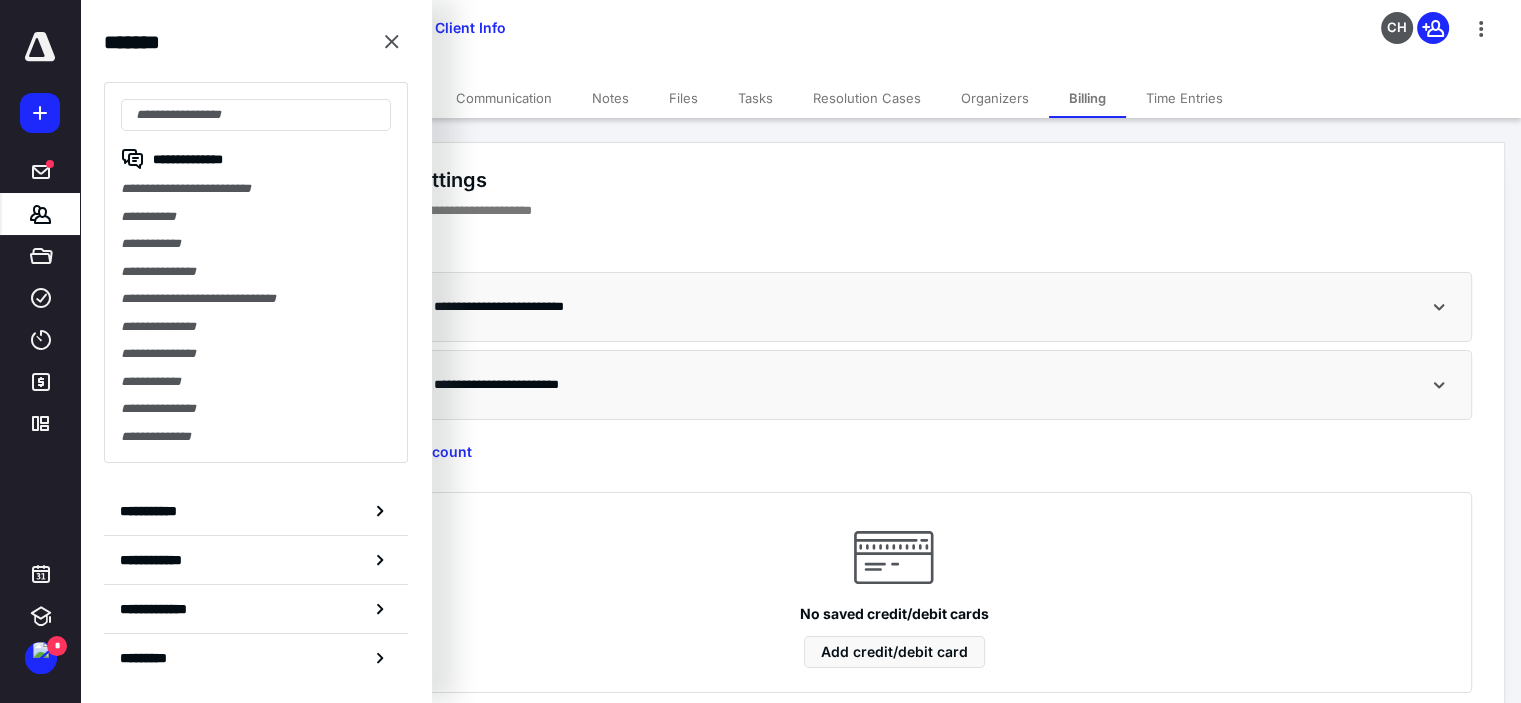 drag, startPoint x: 161, startPoint y: 215, endPoint x: 351, endPoint y: 174, distance: 194.37335 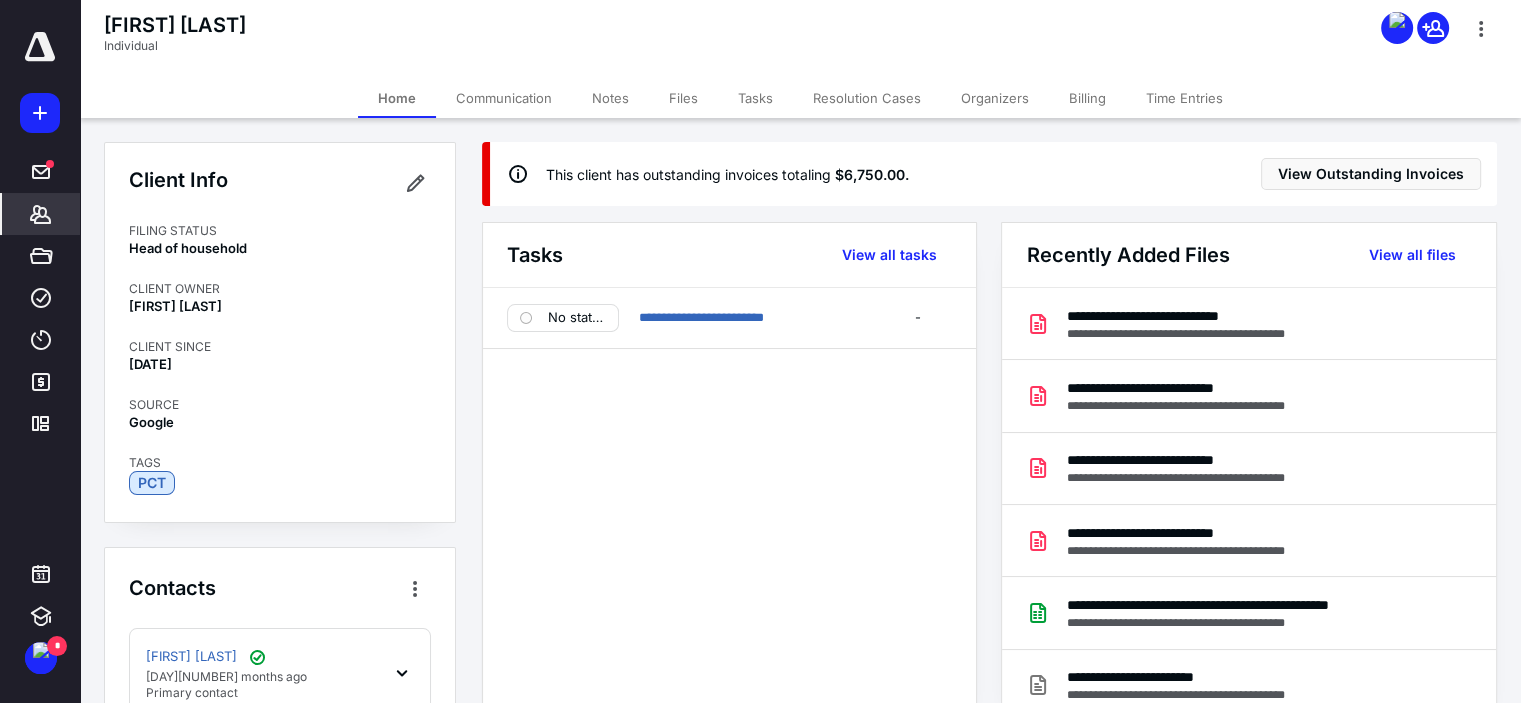 click on "Files" at bounding box center [683, 98] 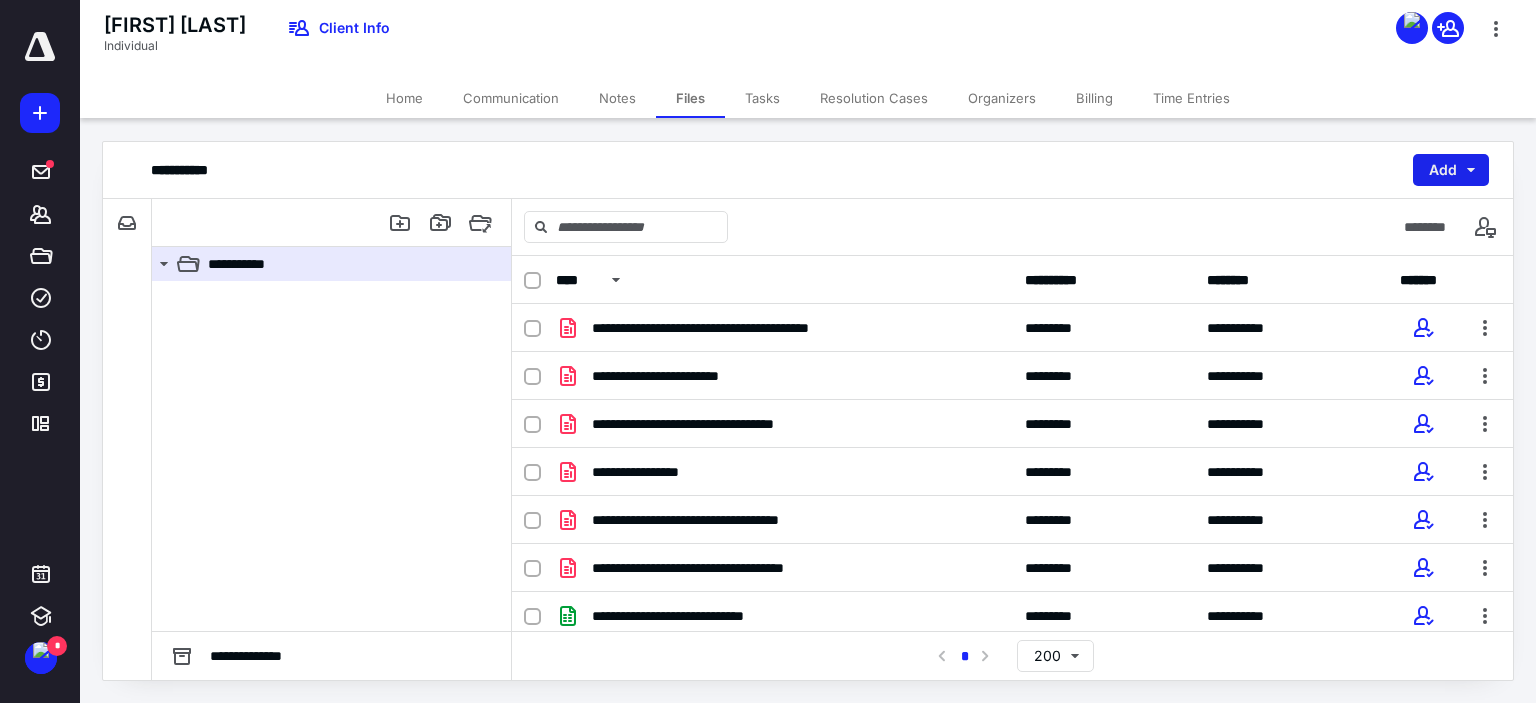 click on "Add" at bounding box center [1451, 170] 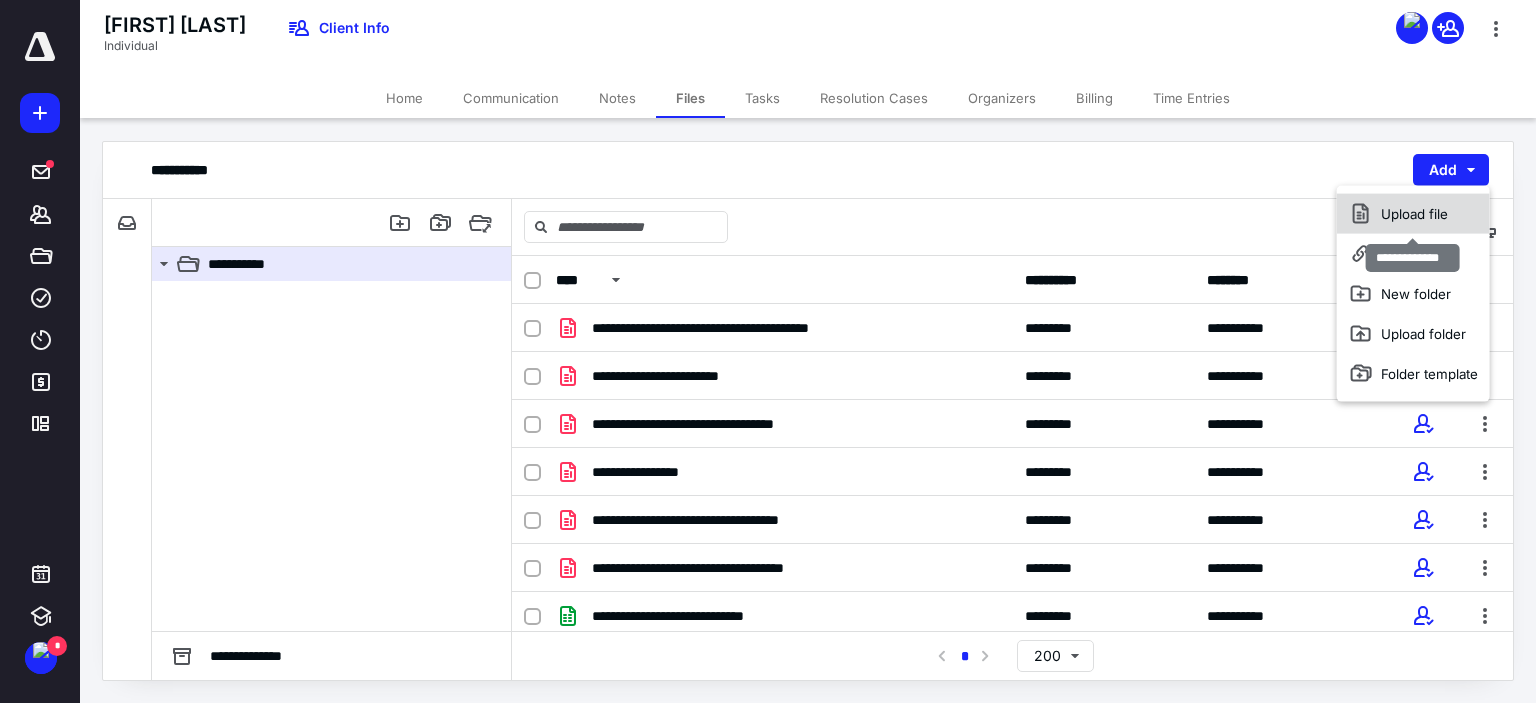 click on "Upload file" at bounding box center [1413, 214] 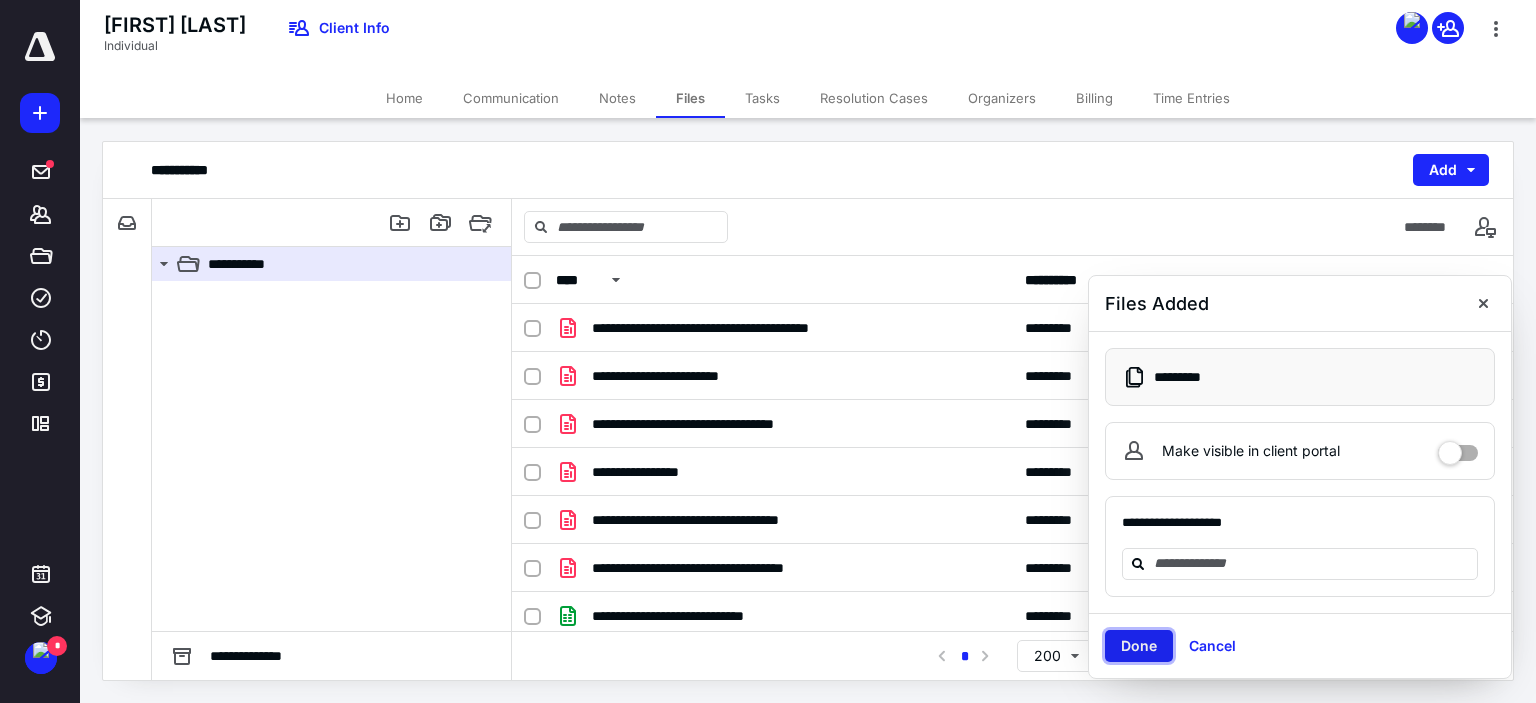 click on "Done" at bounding box center [1139, 646] 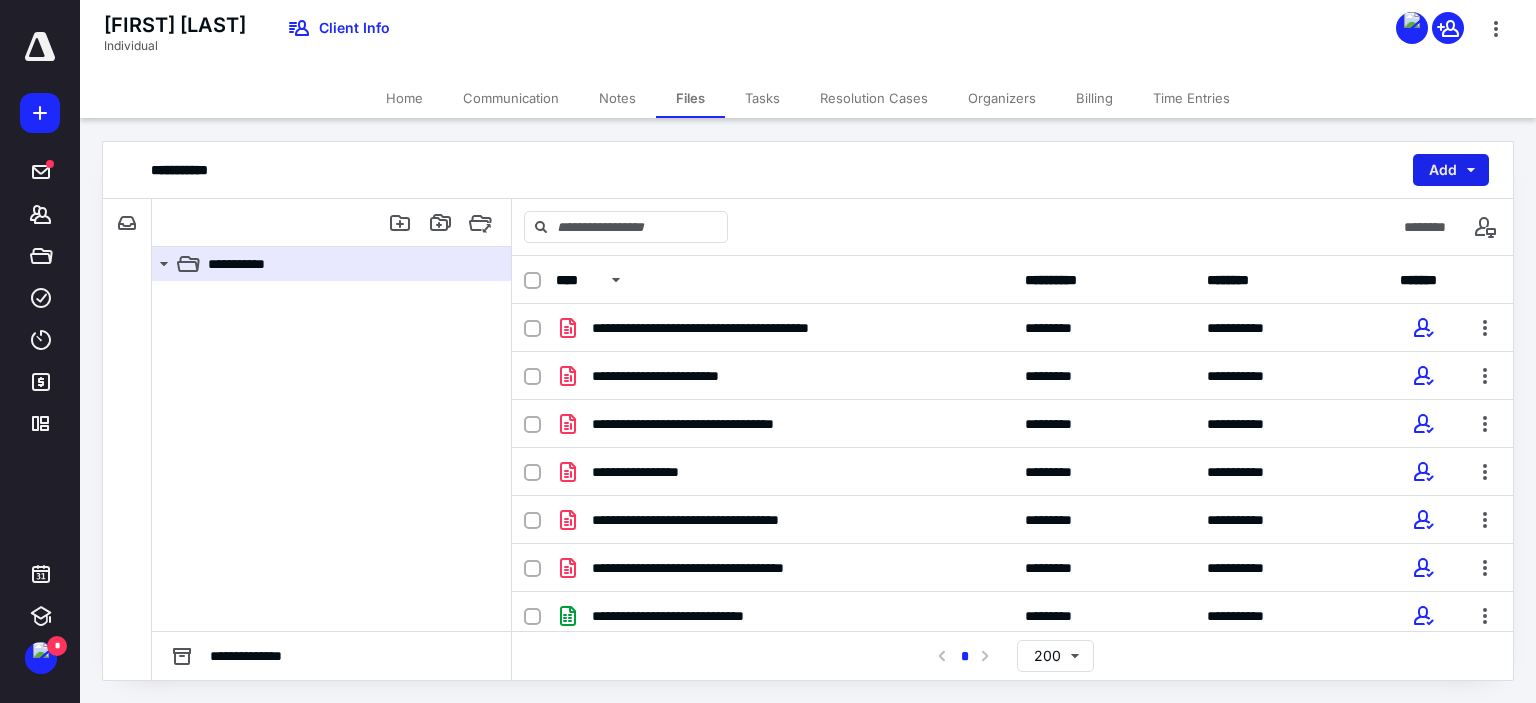 click on "Add" at bounding box center (1451, 170) 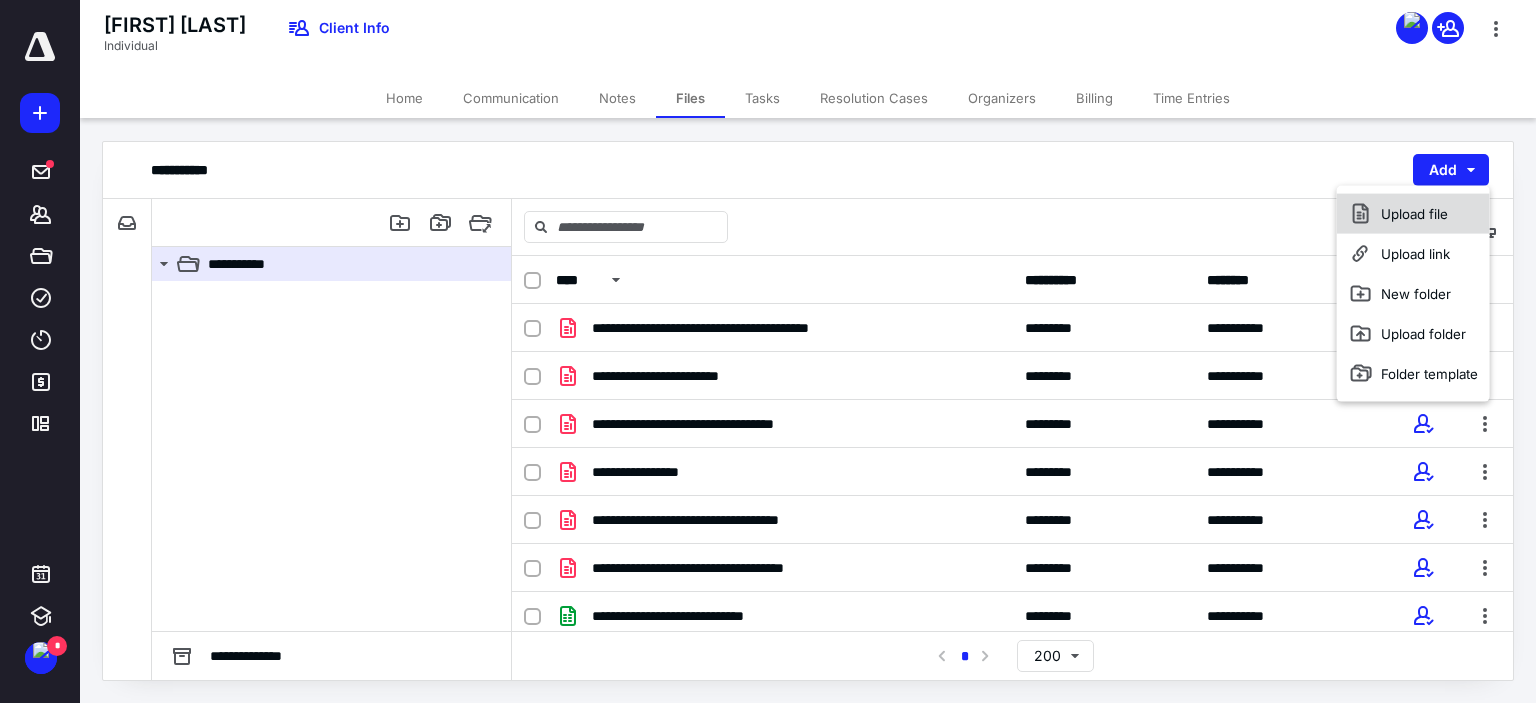 click on "Upload file" at bounding box center (1413, 214) 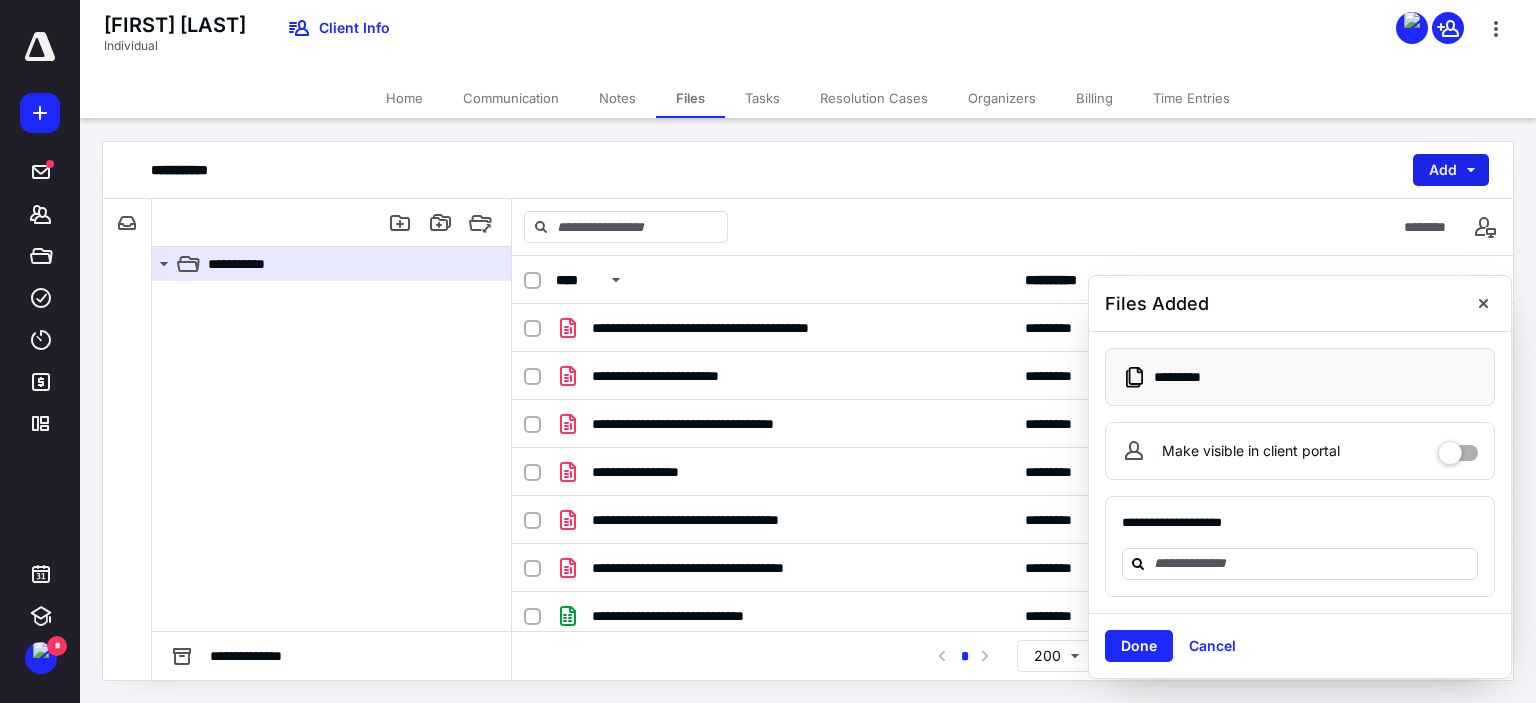 click on "Add" at bounding box center (1451, 170) 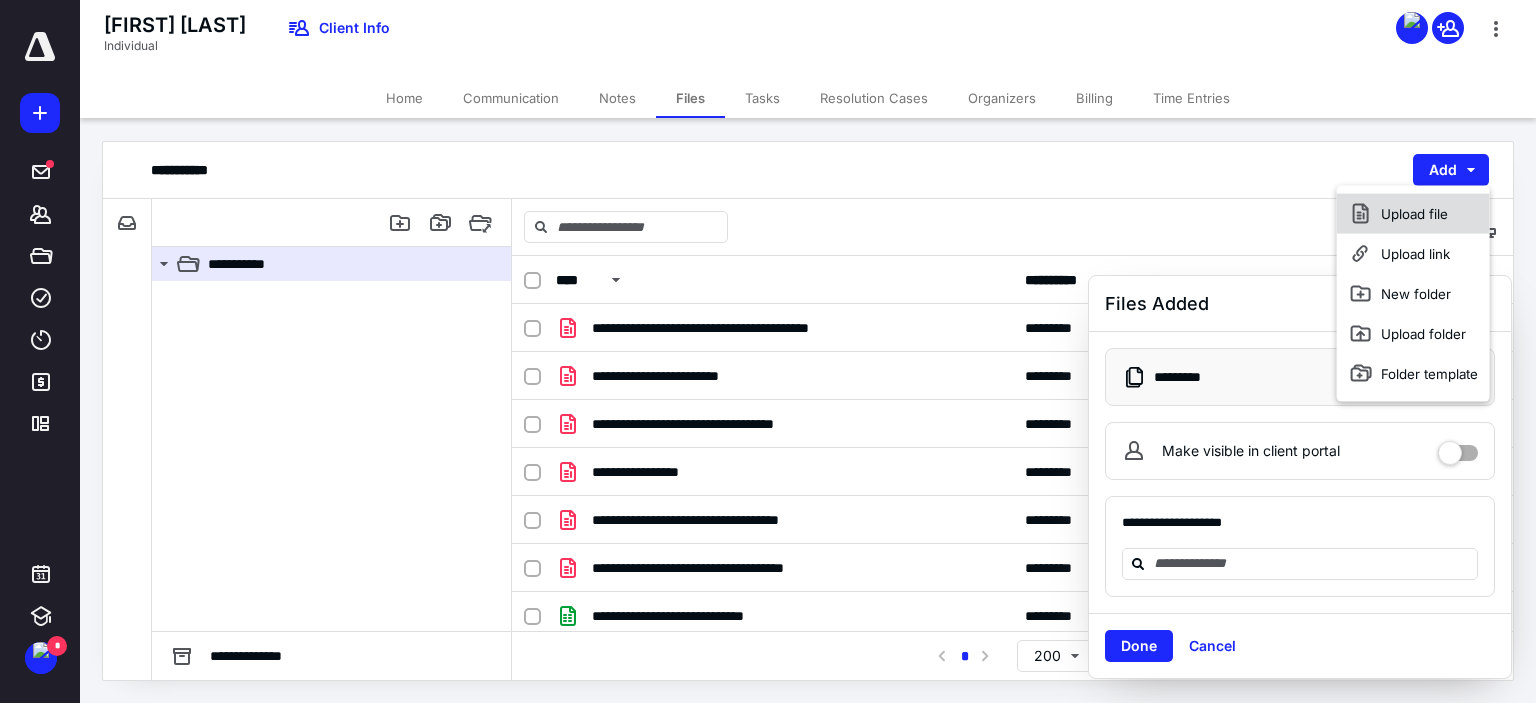 click on "Upload file" at bounding box center [1413, 214] 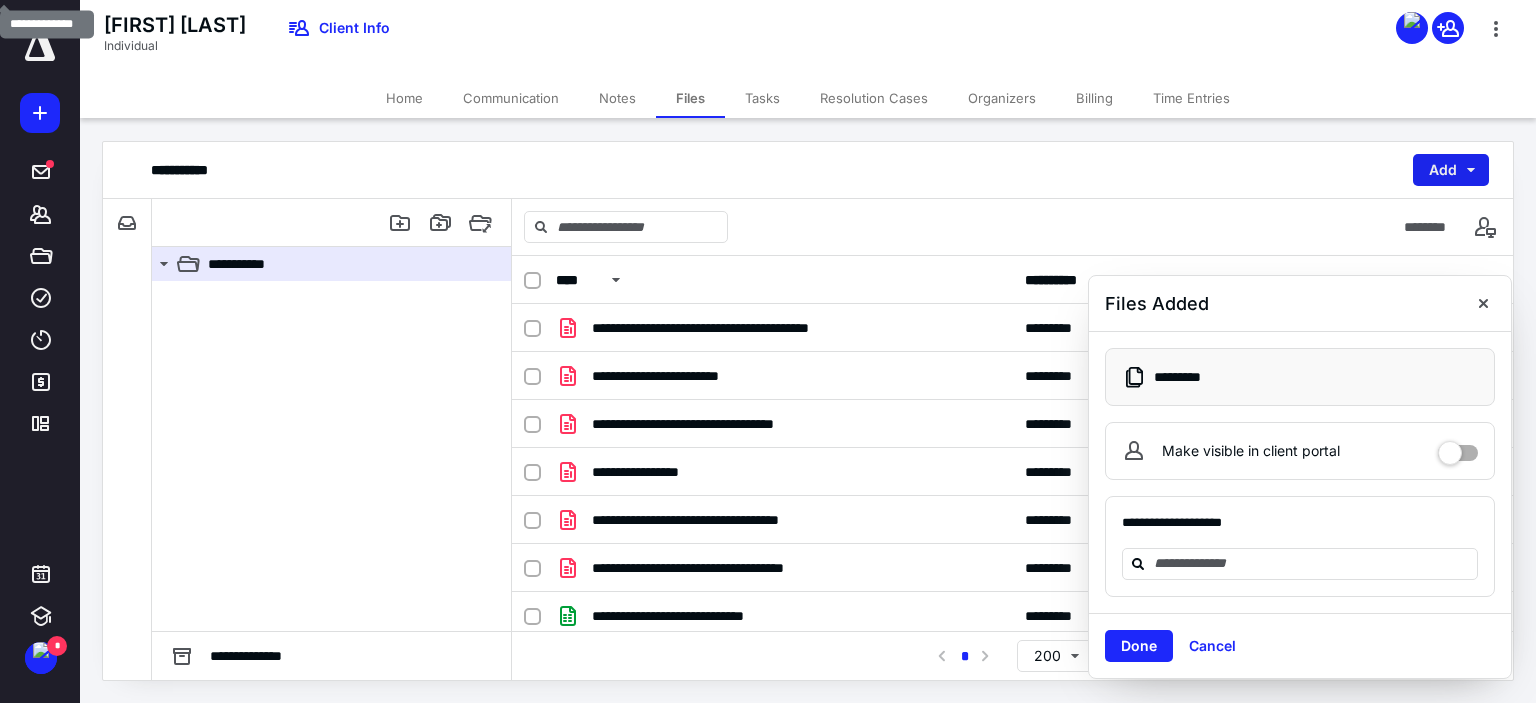 click on "Add" at bounding box center (1451, 170) 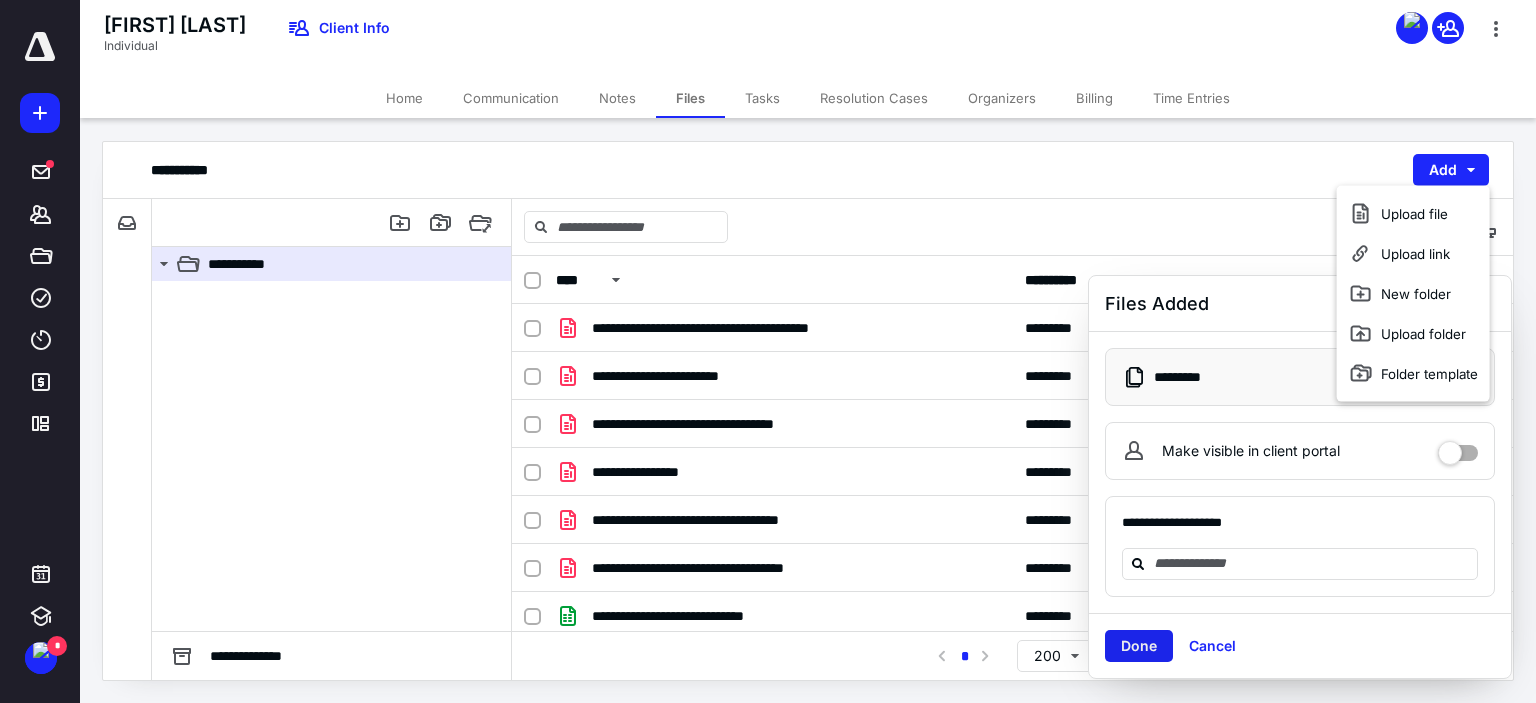 click on "Done" at bounding box center [1139, 646] 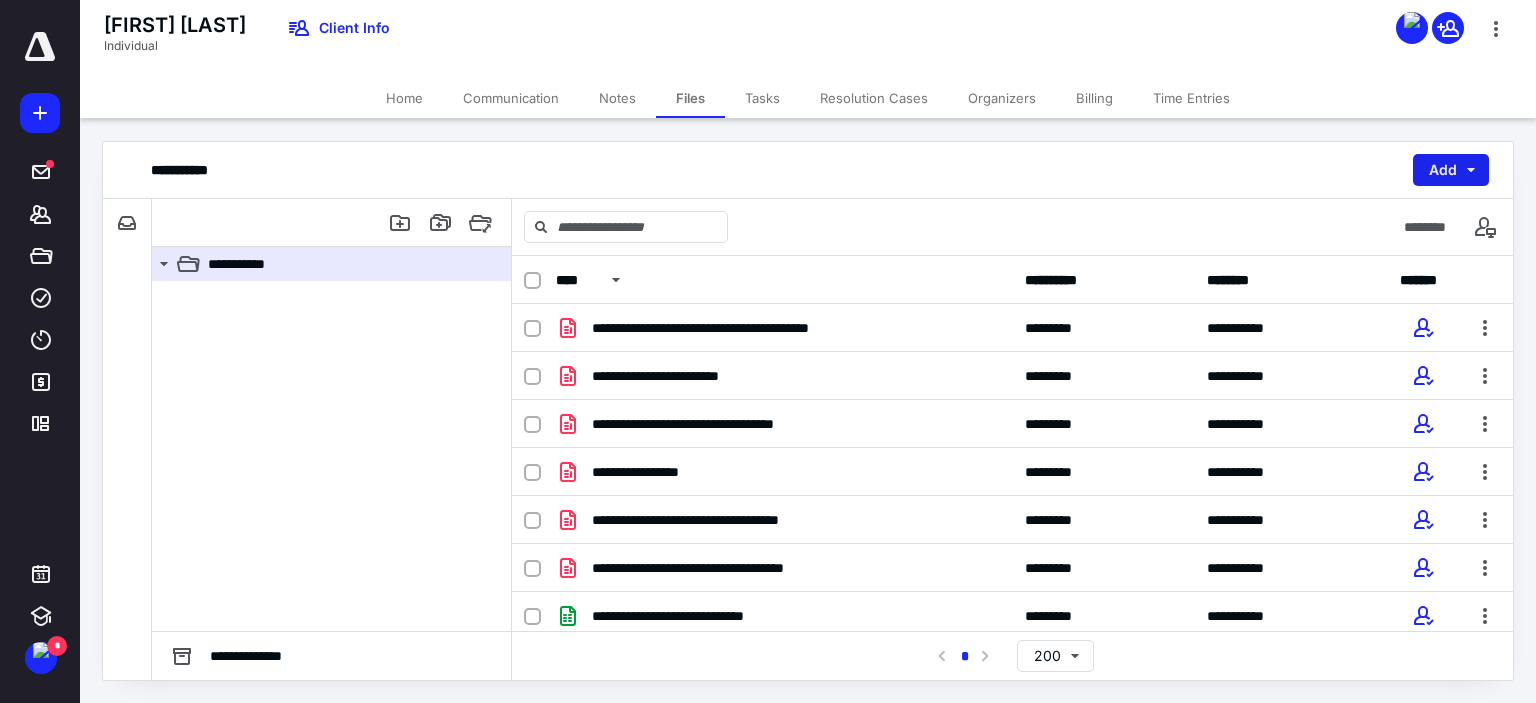 click on "Add" at bounding box center [1451, 170] 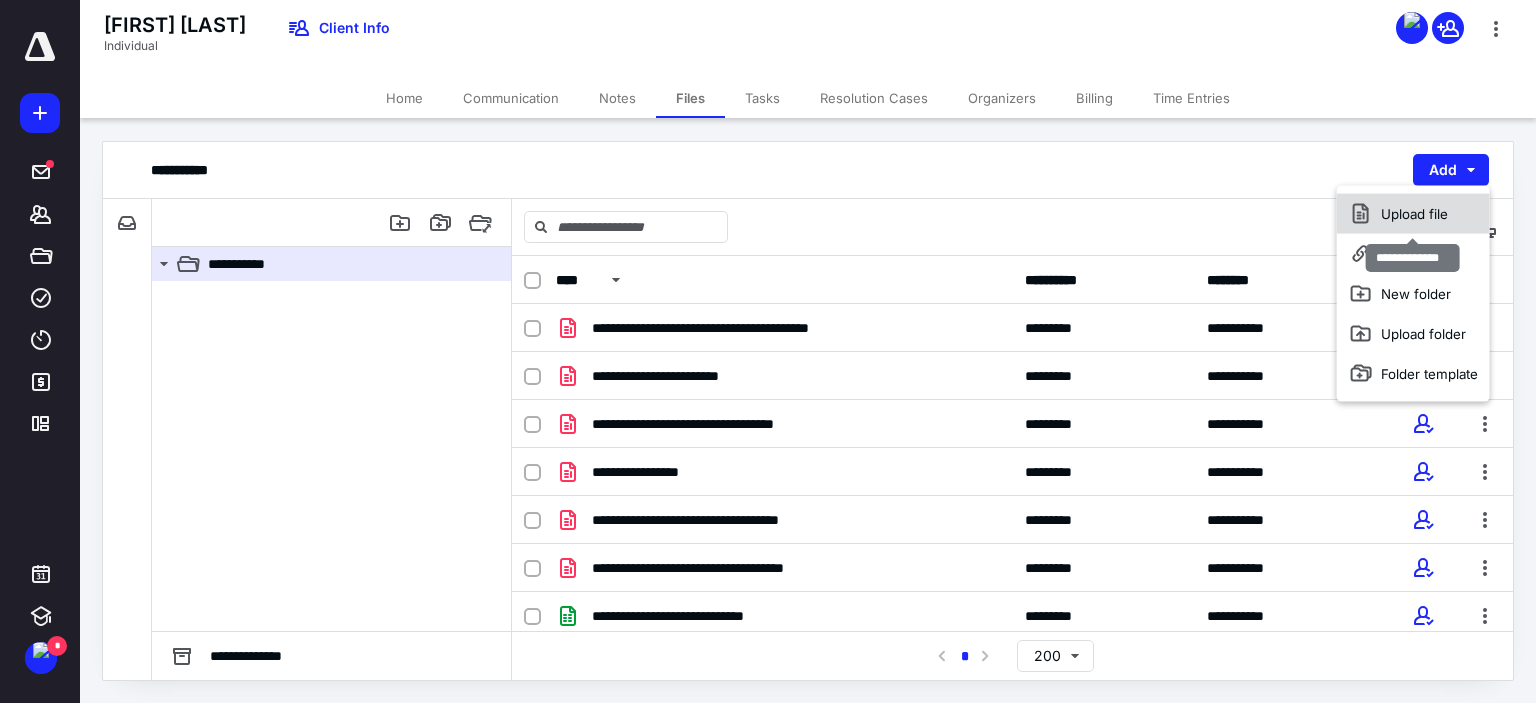 click on "Upload file" at bounding box center [1413, 214] 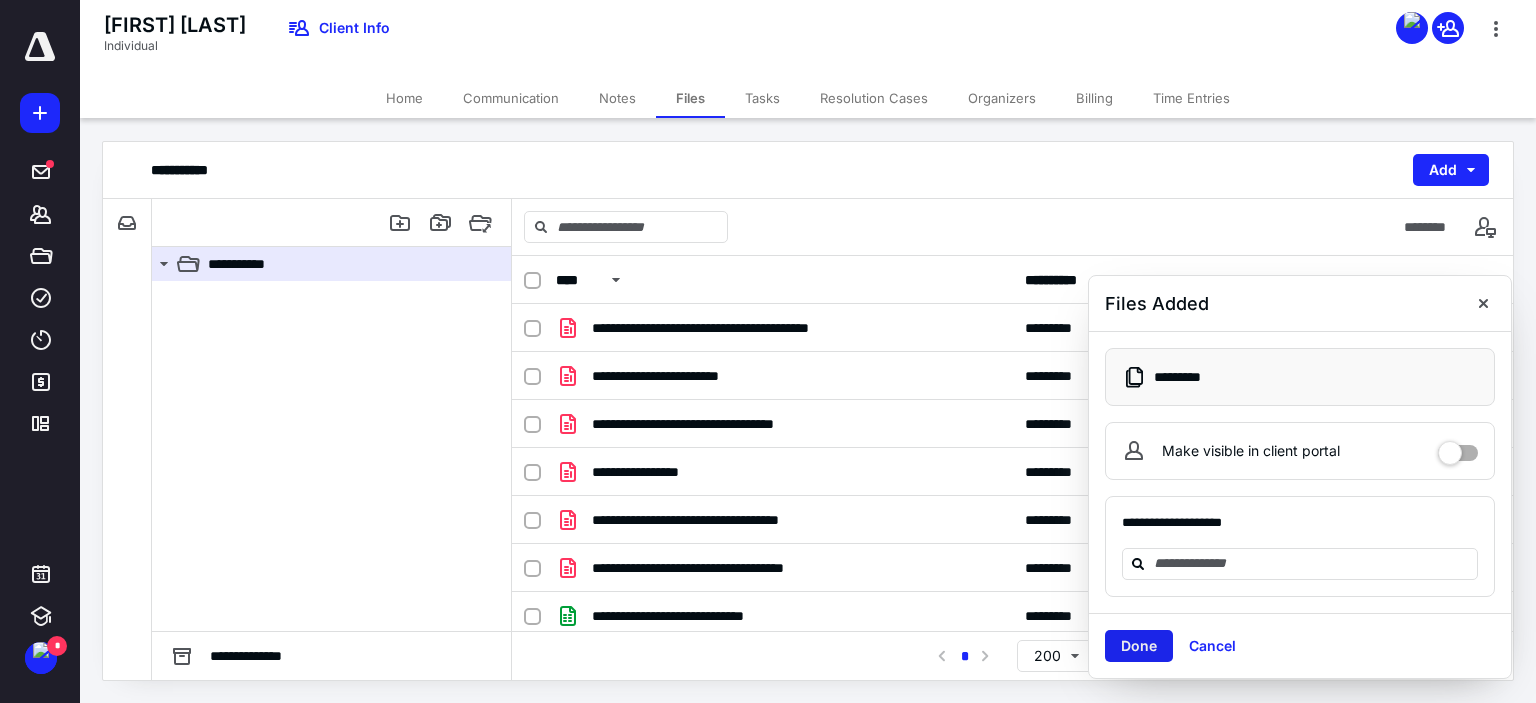 click on "Done" at bounding box center [1139, 646] 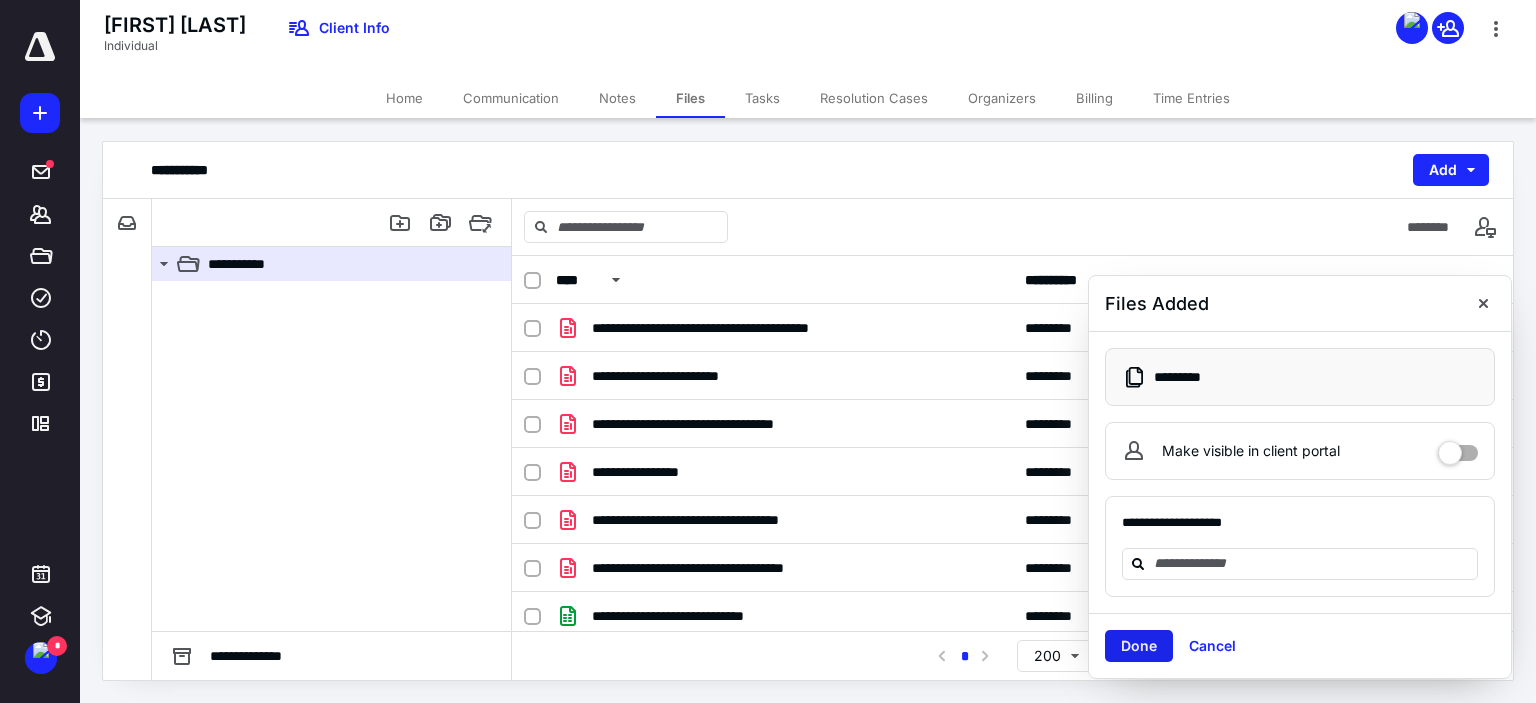 click on "Done" at bounding box center [1139, 646] 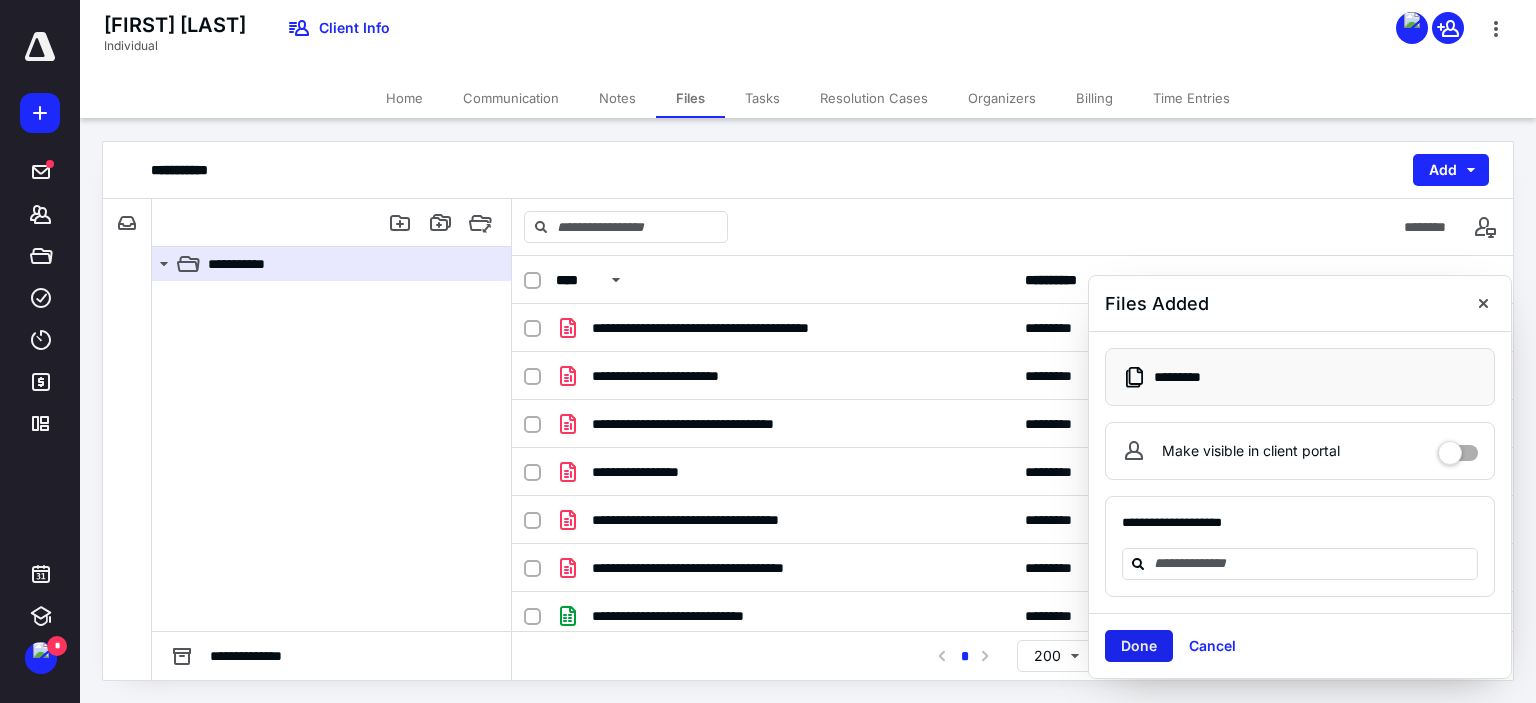 click on "Done" at bounding box center [1139, 646] 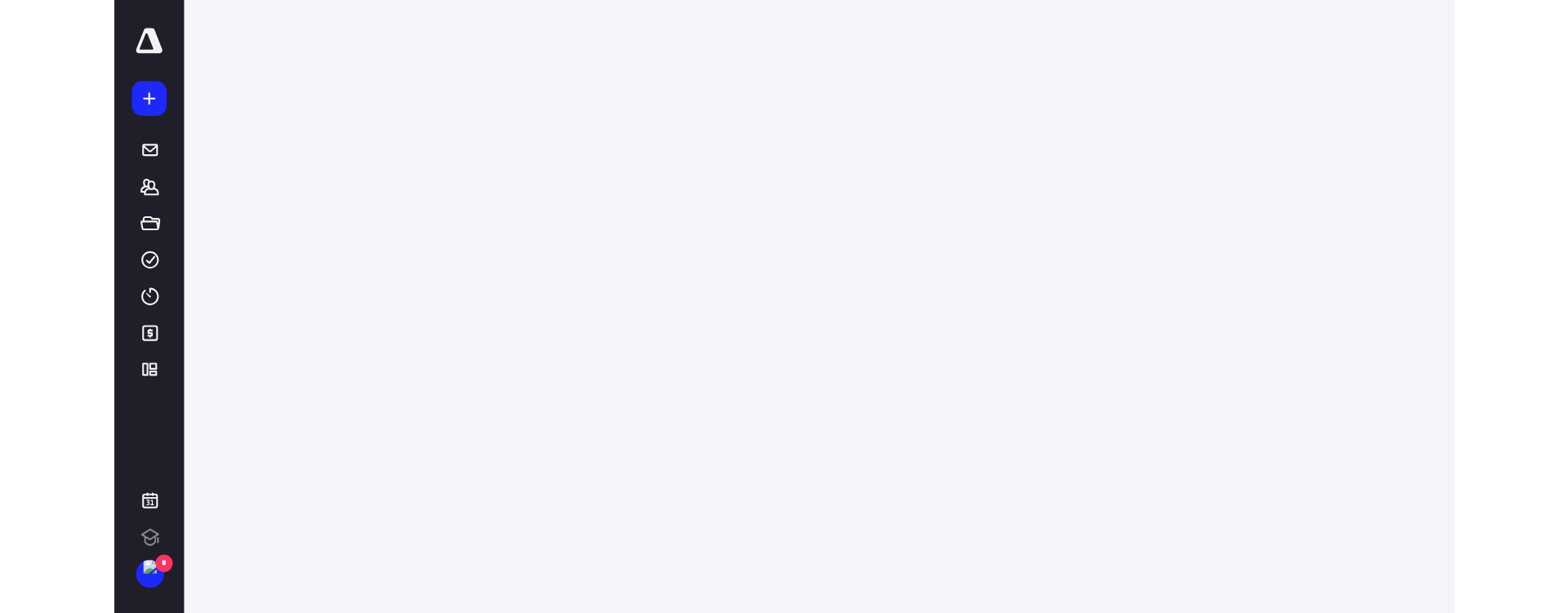 scroll, scrollTop: 0, scrollLeft: 0, axis: both 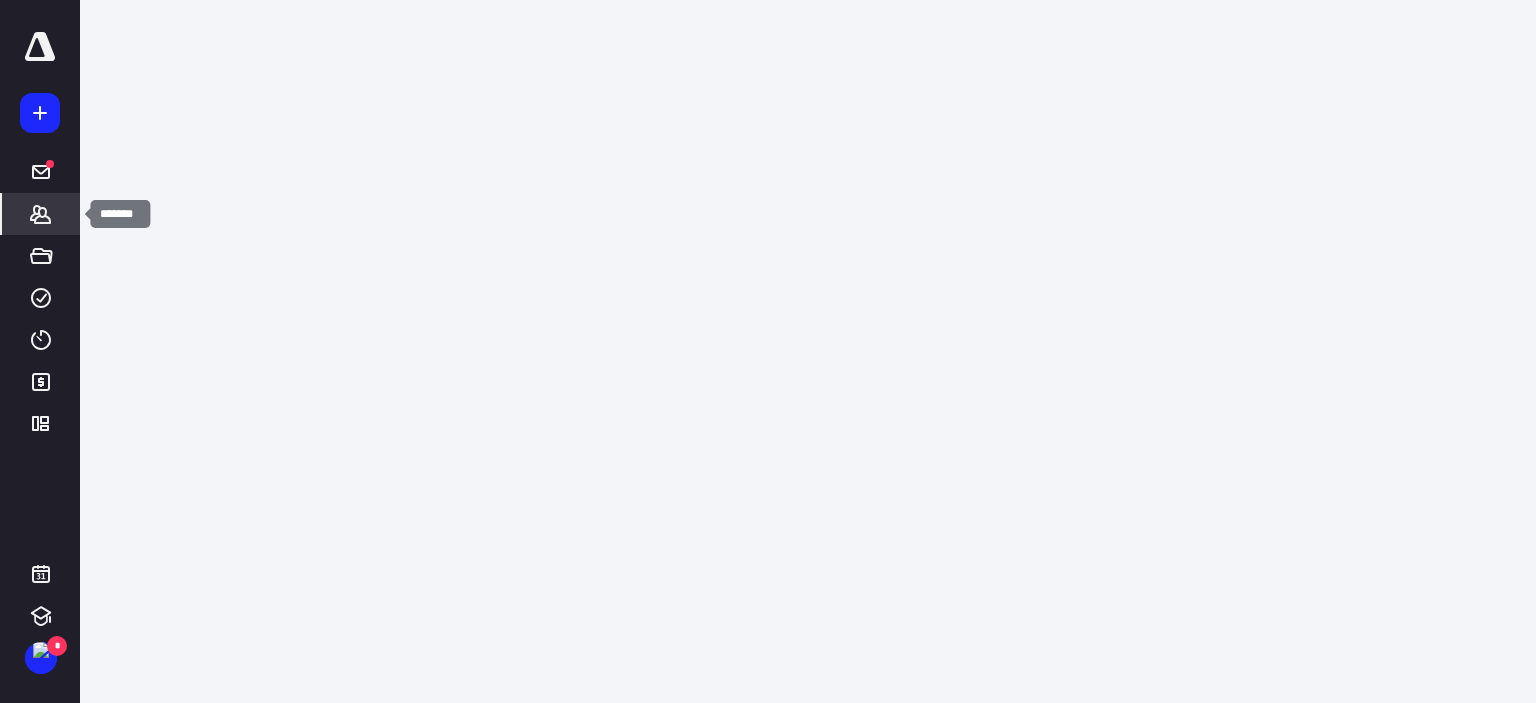 click at bounding box center (40, 214) 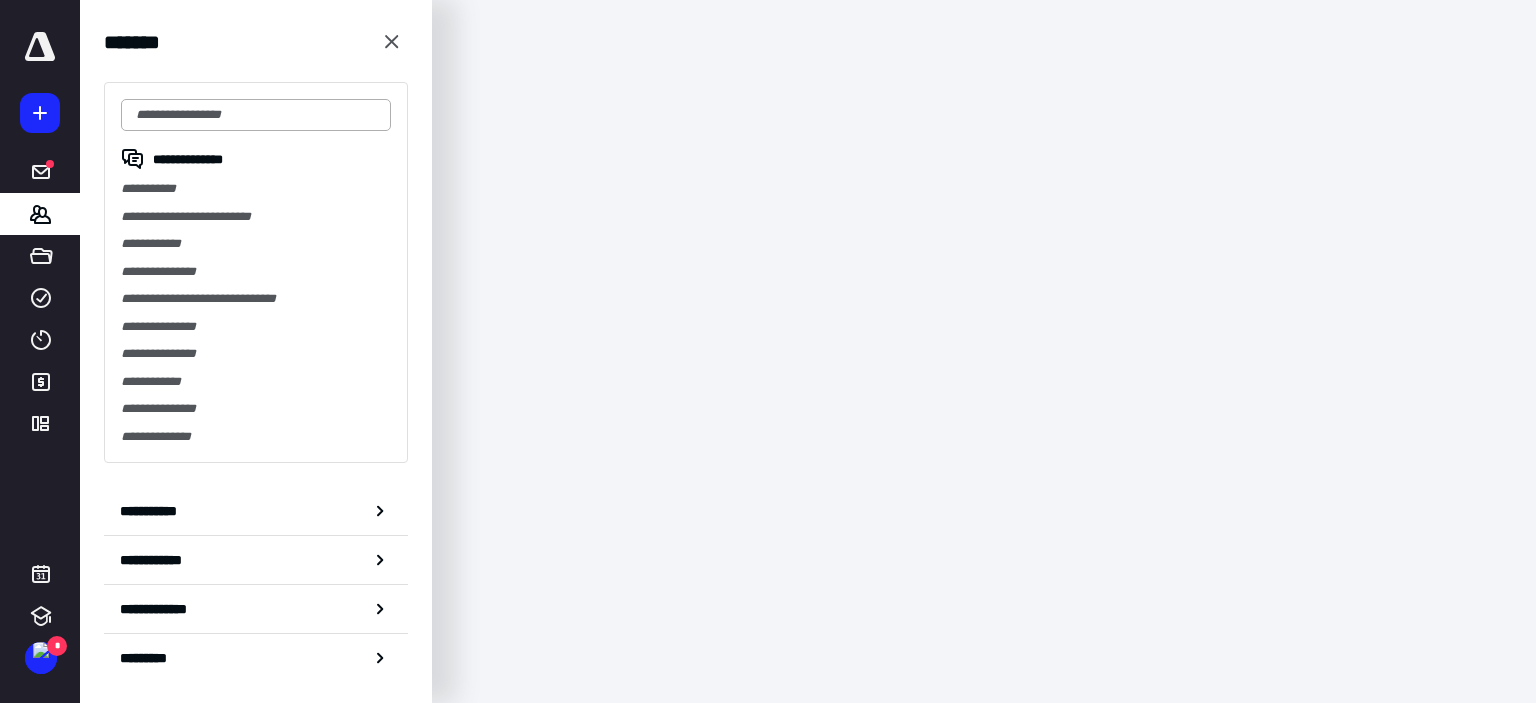 click at bounding box center [256, 115] 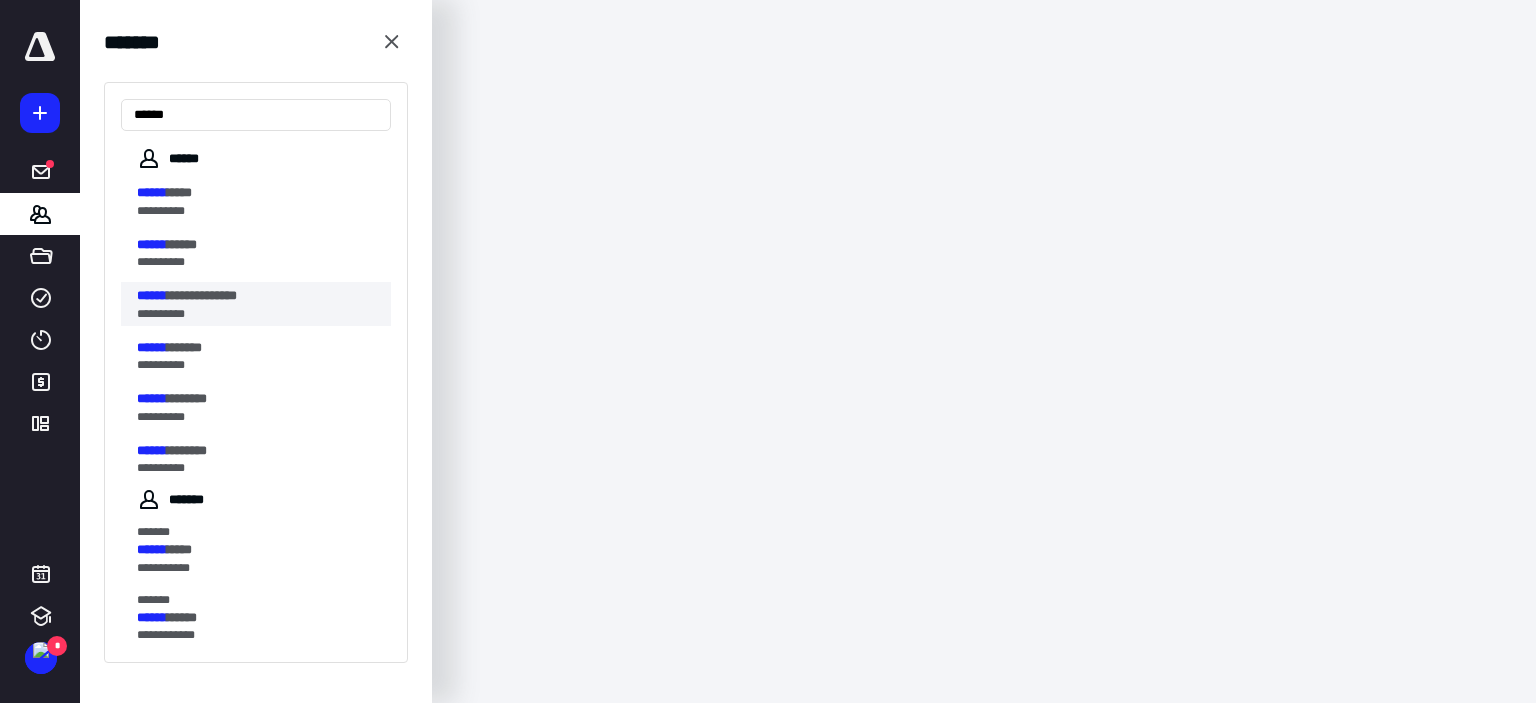 type on "******" 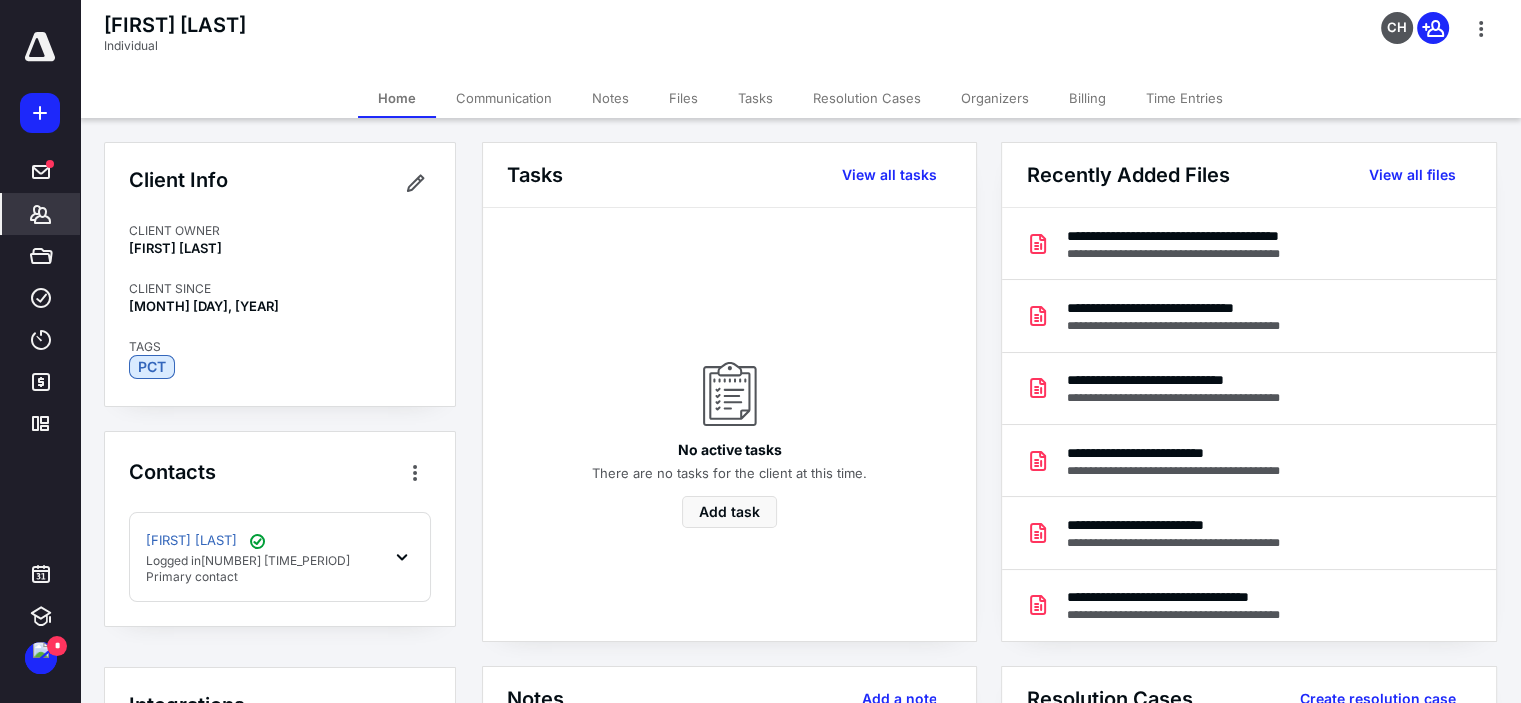 click on "View all files" at bounding box center [888, 175] 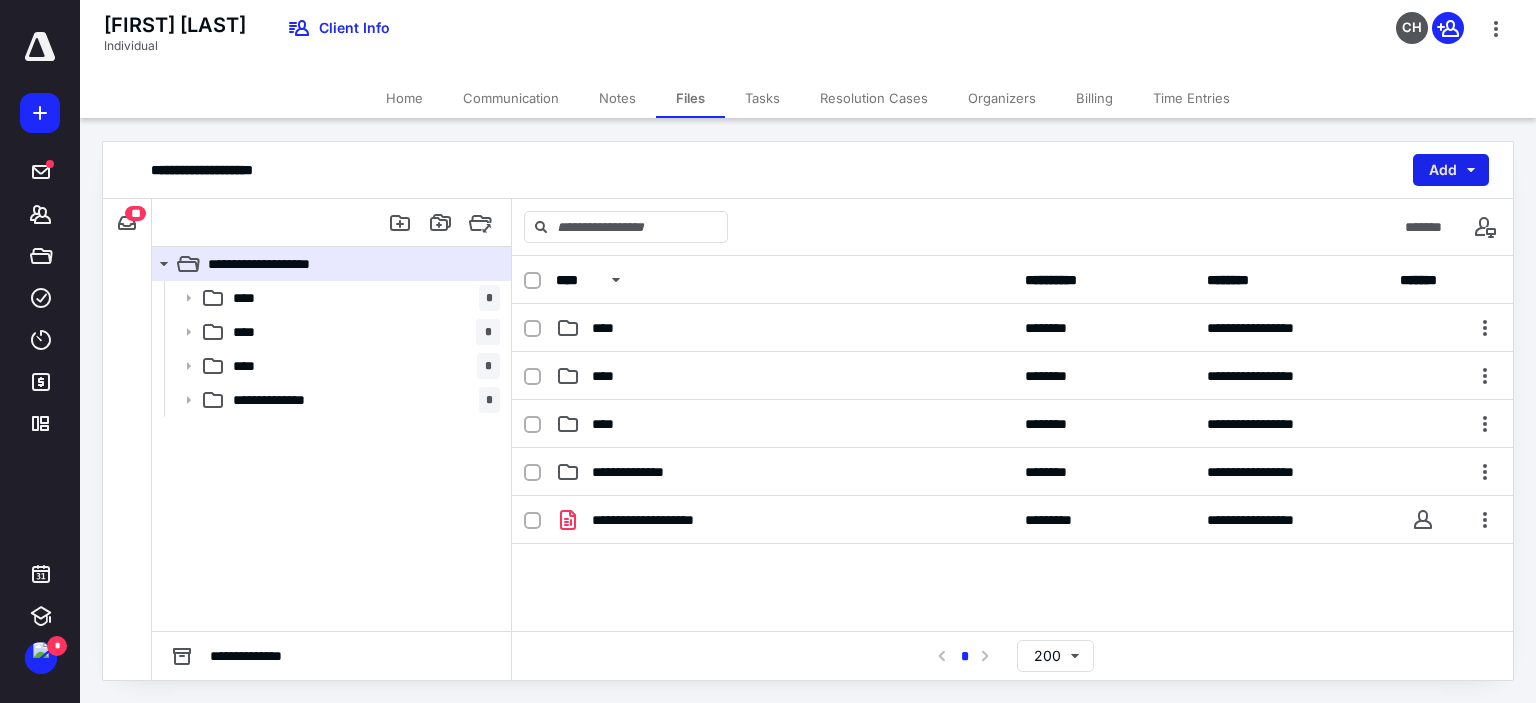 click on "Add" at bounding box center [1451, 170] 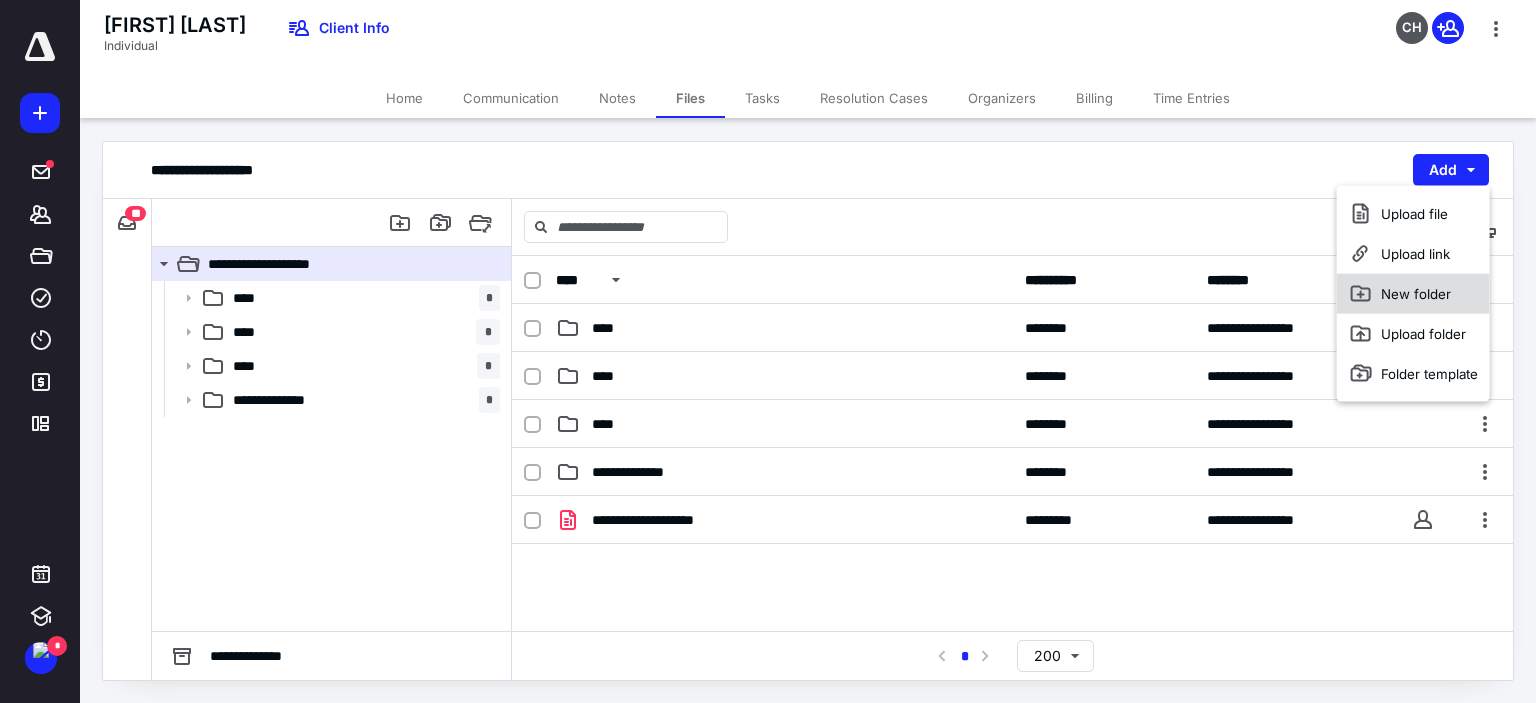 click on "New folder" at bounding box center (1413, 294) 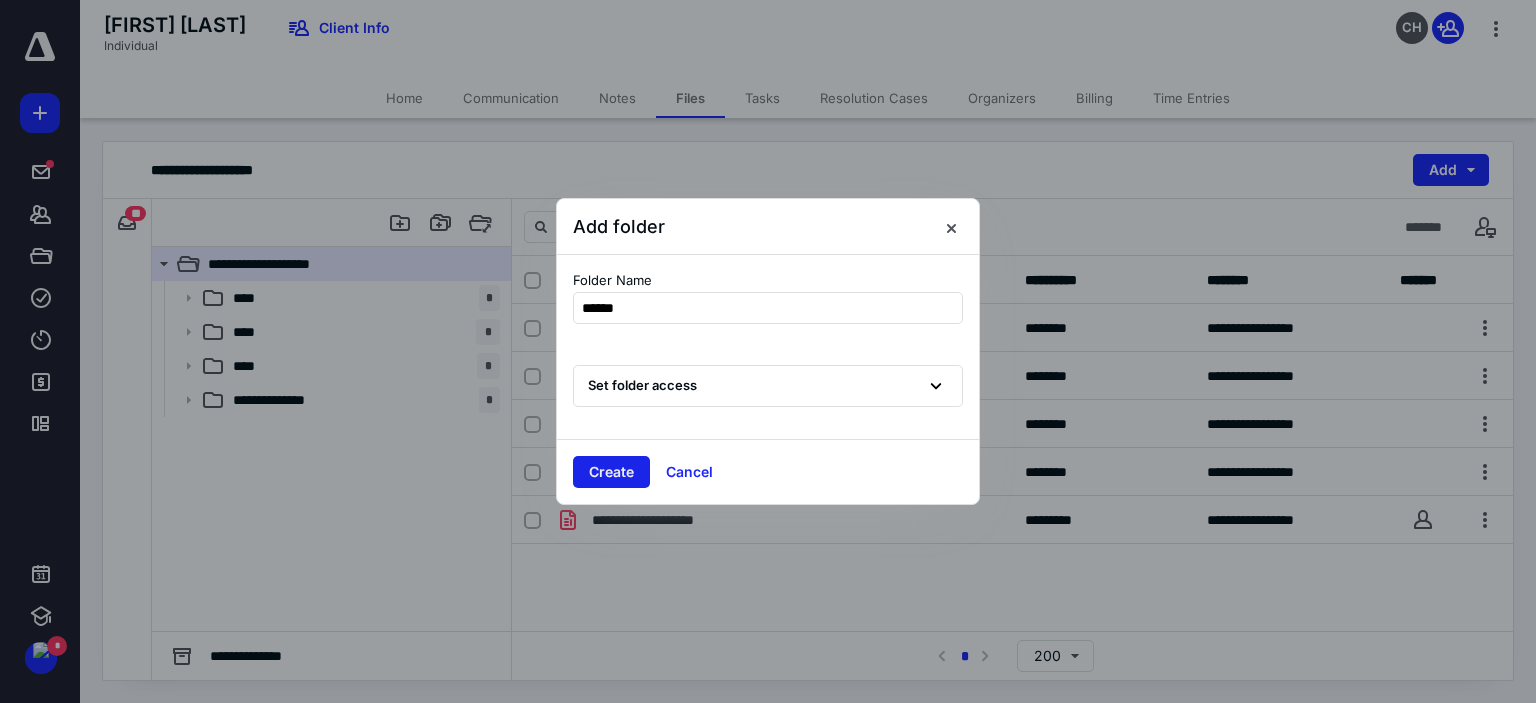 type on "******" 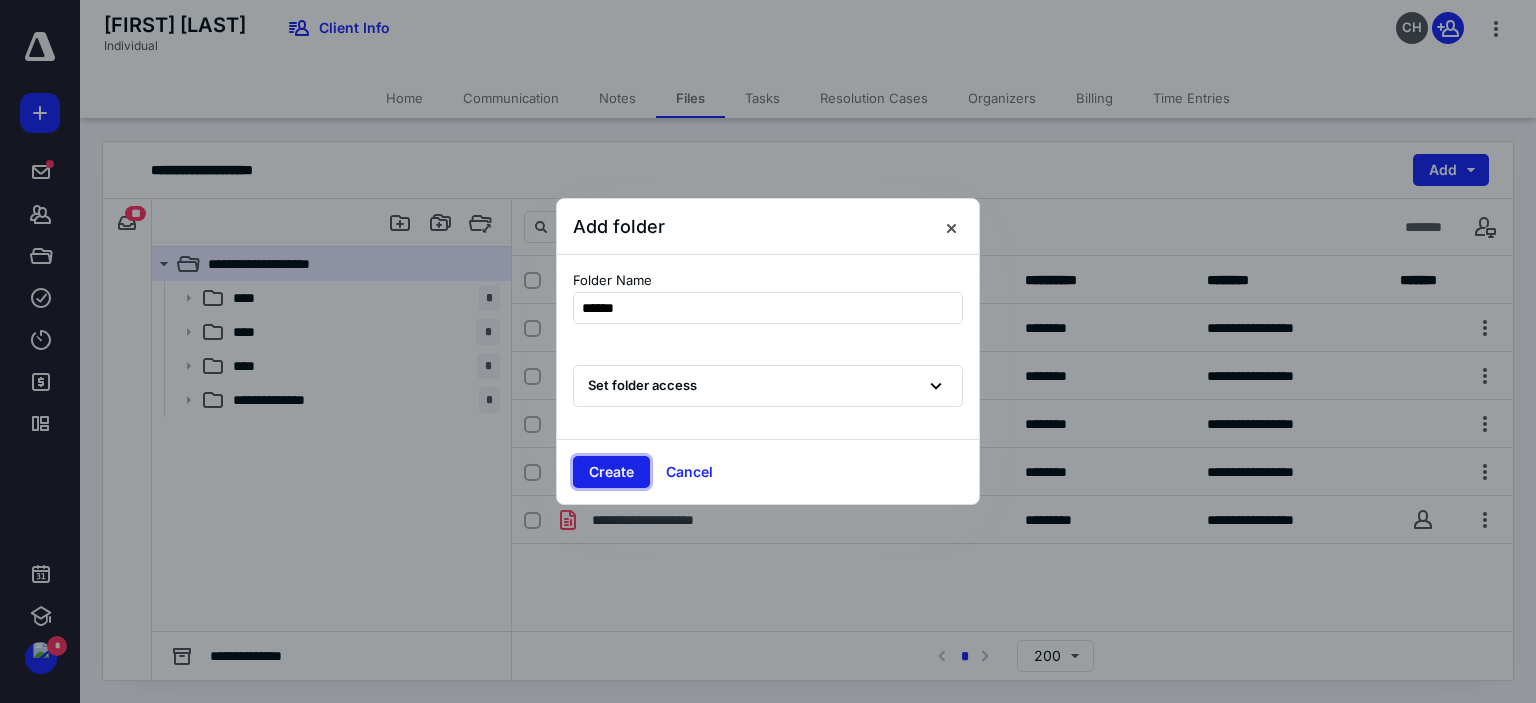 click on "Create" at bounding box center (611, 472) 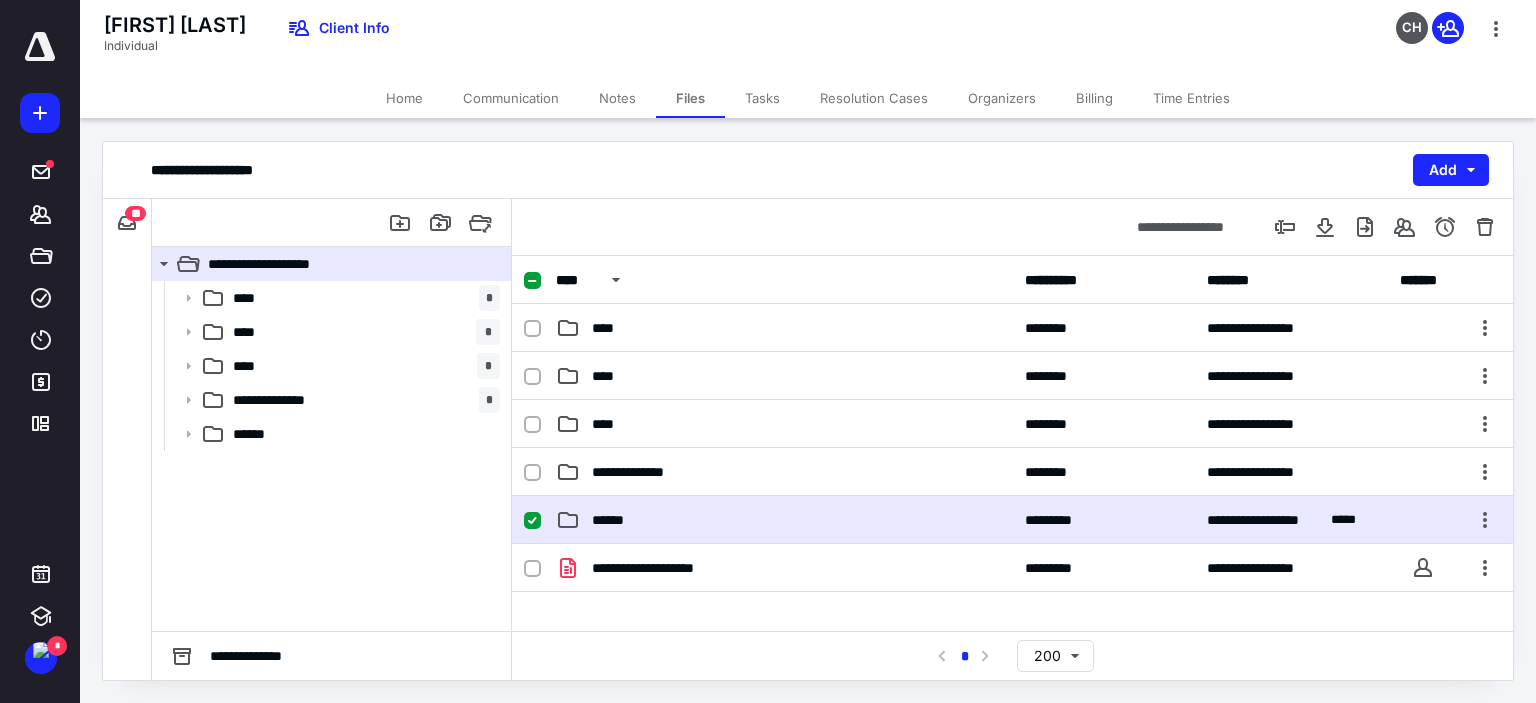click on "******" at bounding box center (784, 328) 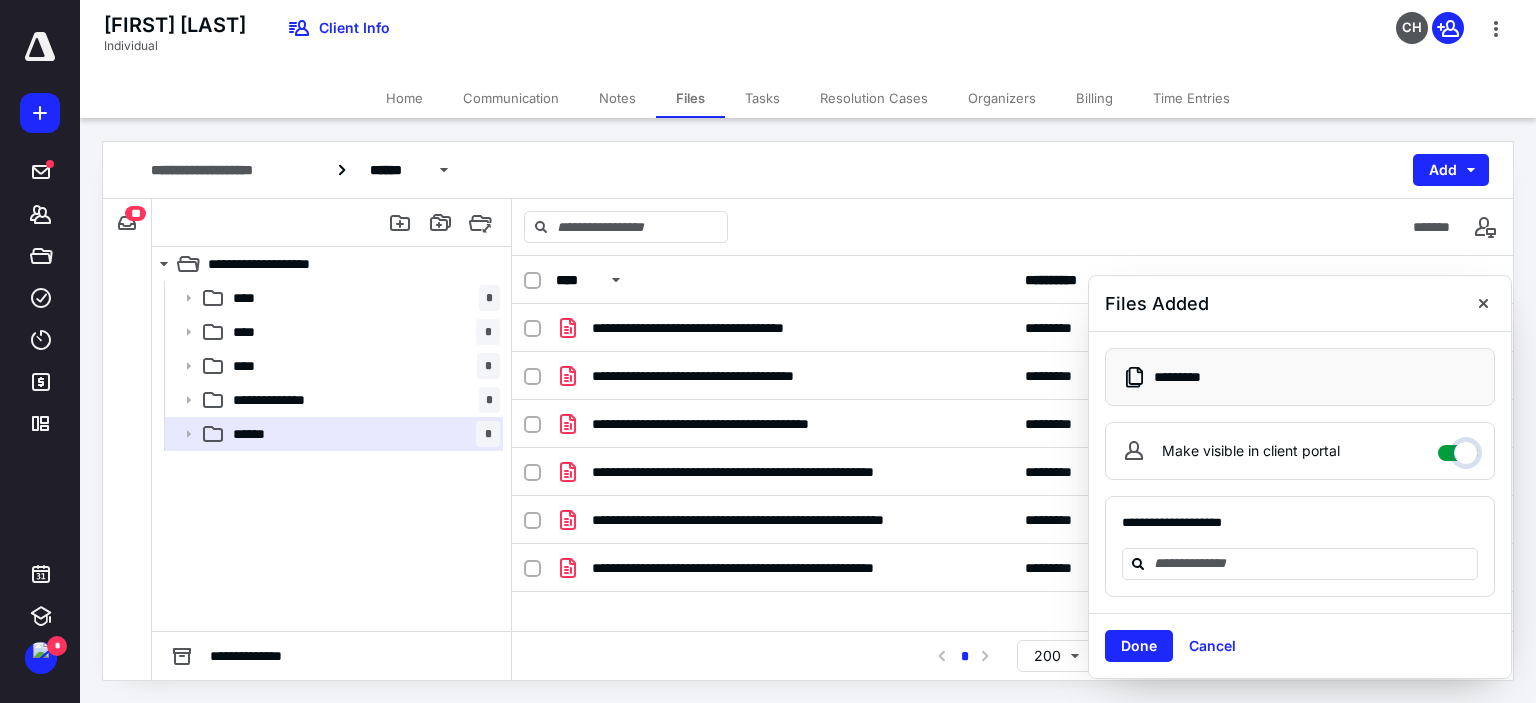 checkbox on "****" 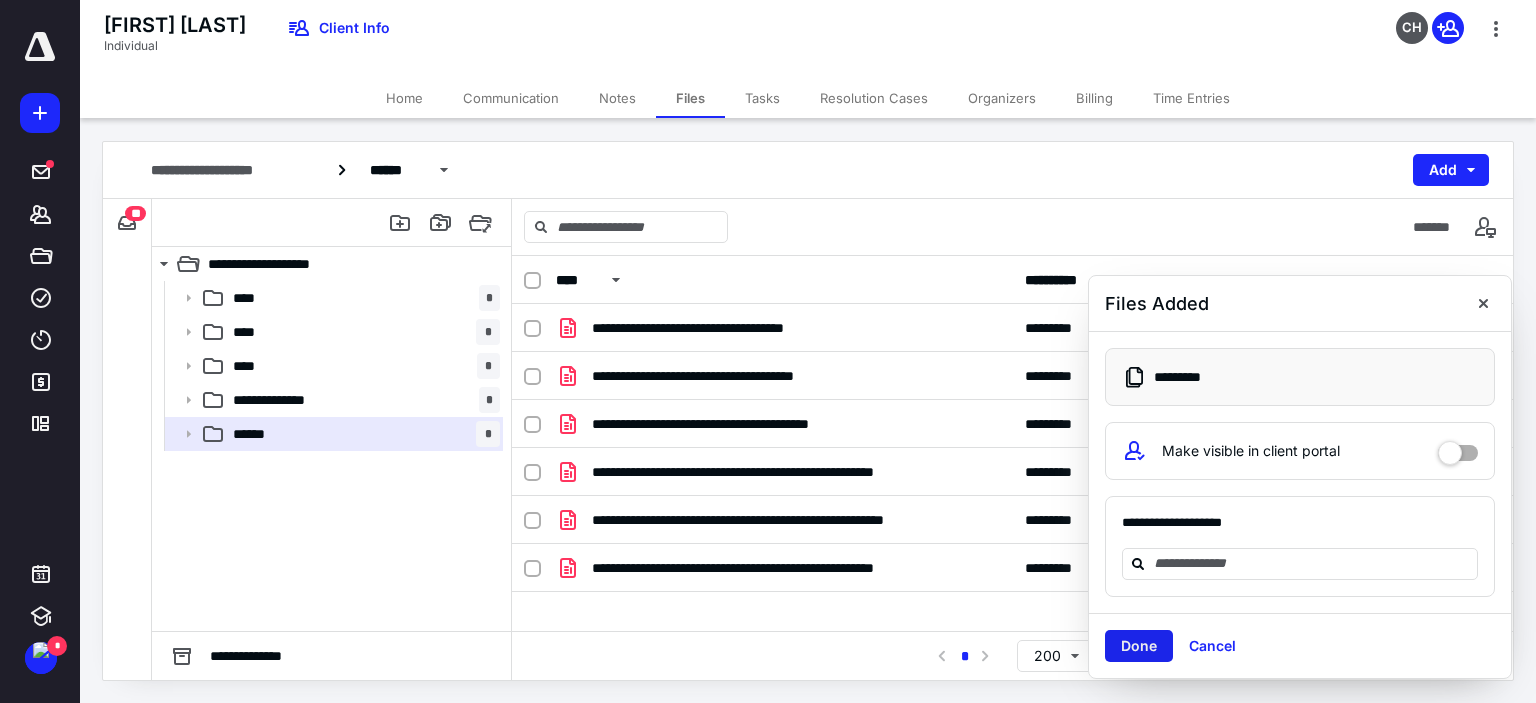 click on "Done" at bounding box center (1139, 646) 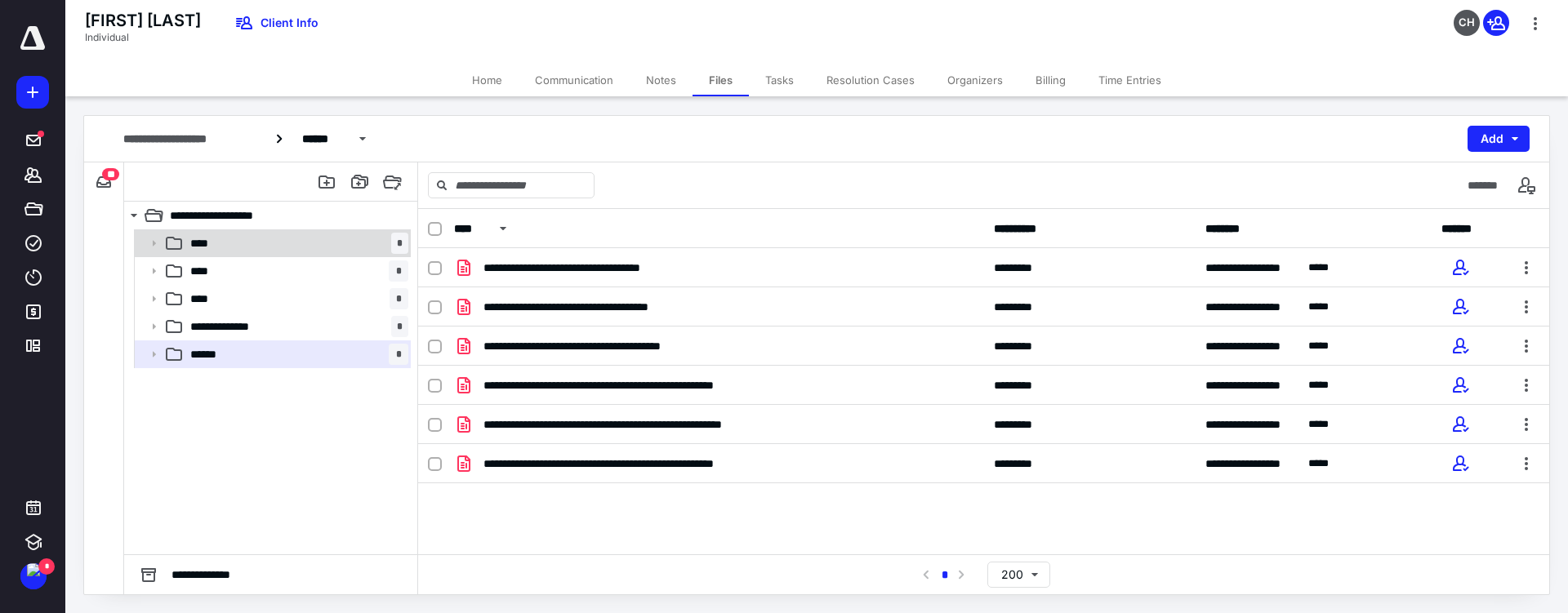 click on "**** *" at bounding box center (296, 243) 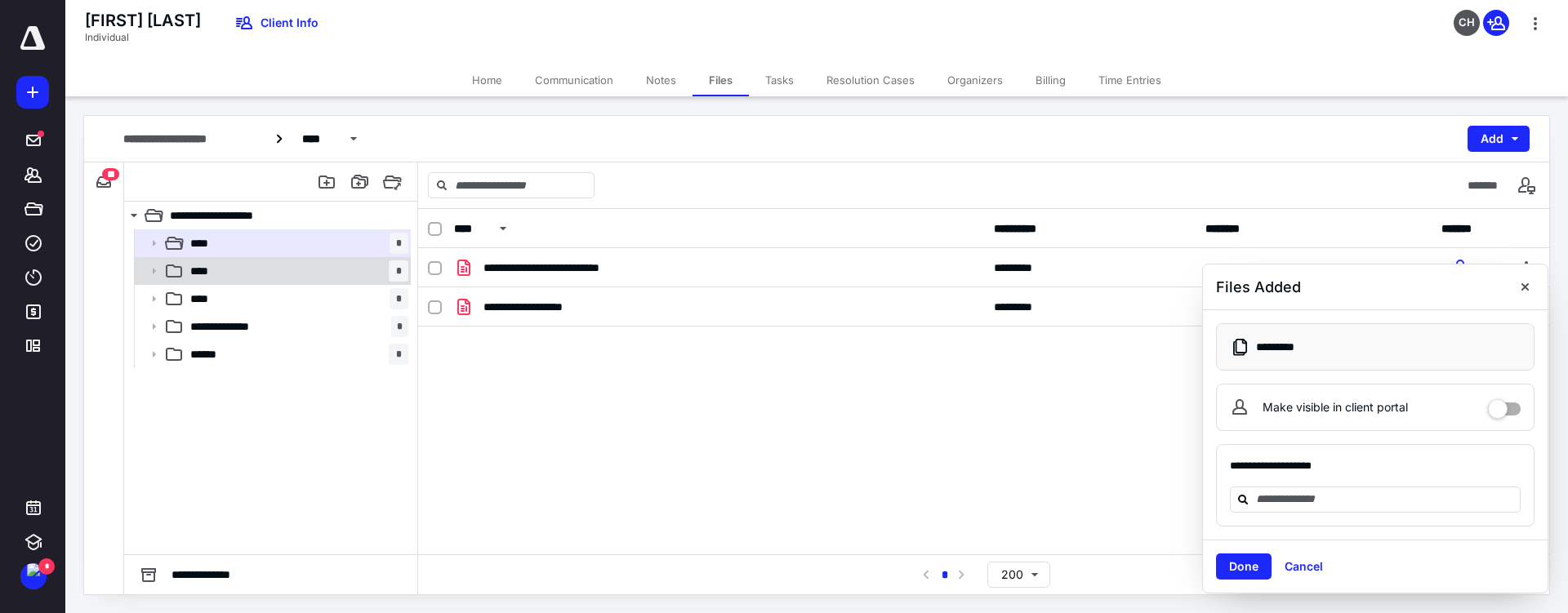 click on "**** *" at bounding box center (296, 243) 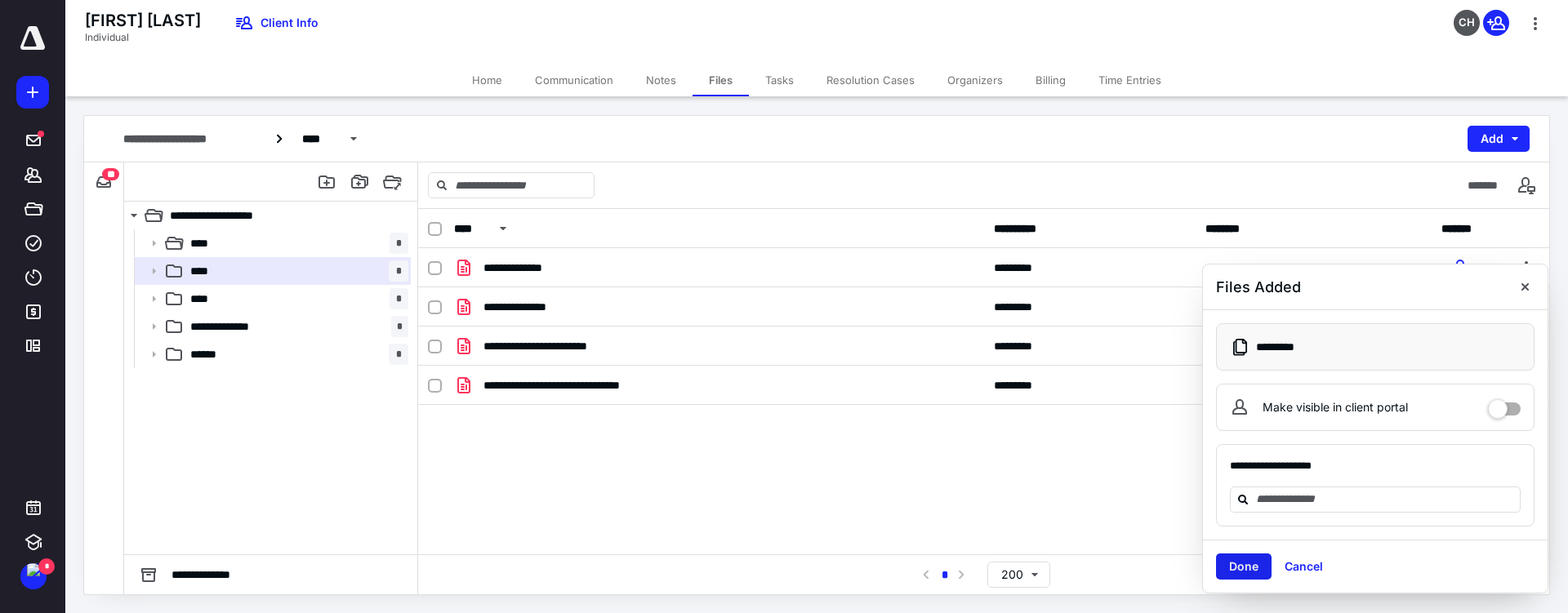 click on "Done" at bounding box center (1244, 566) 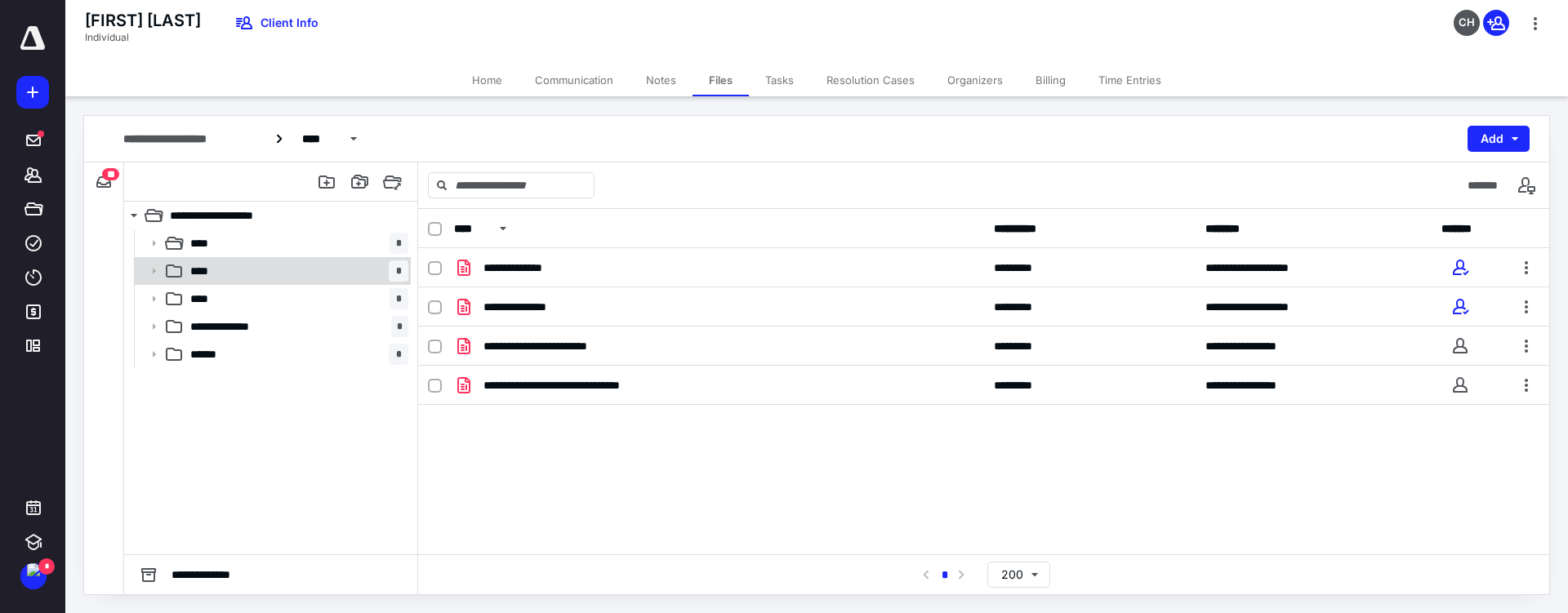 click on "**** *" at bounding box center [296, 271] 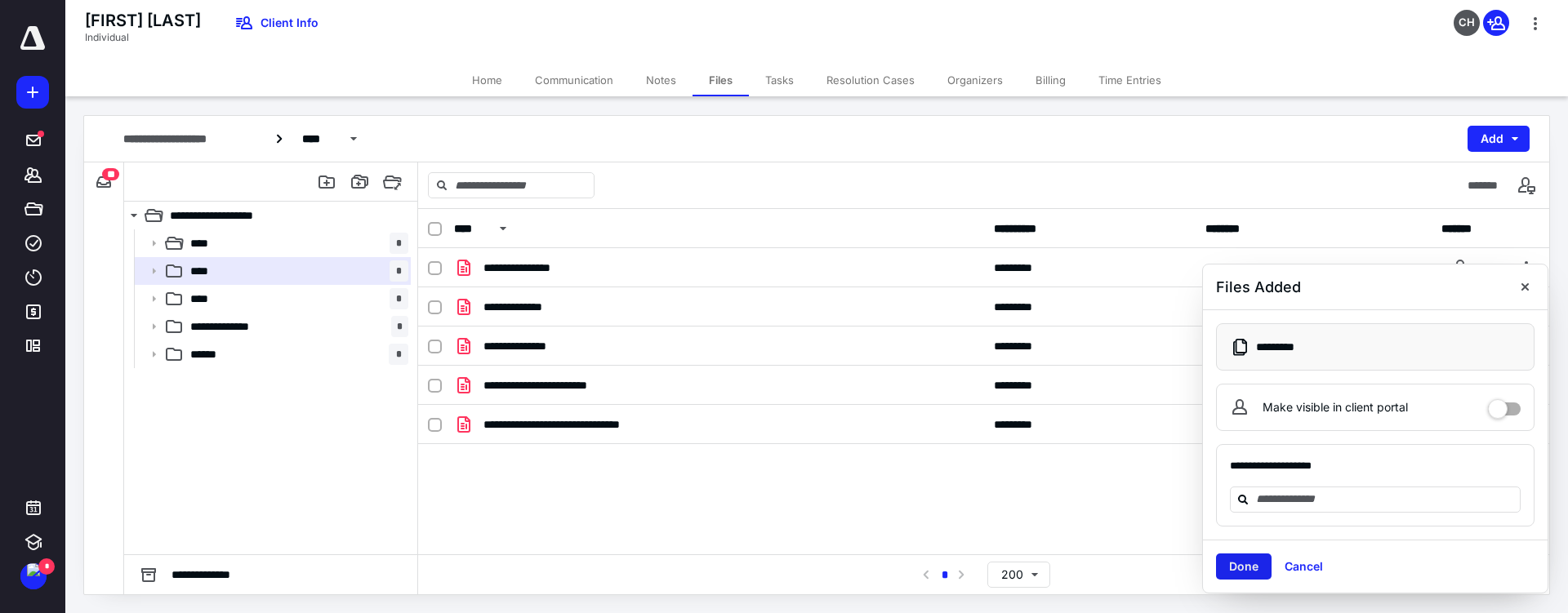 click on "Done" at bounding box center (1244, 566) 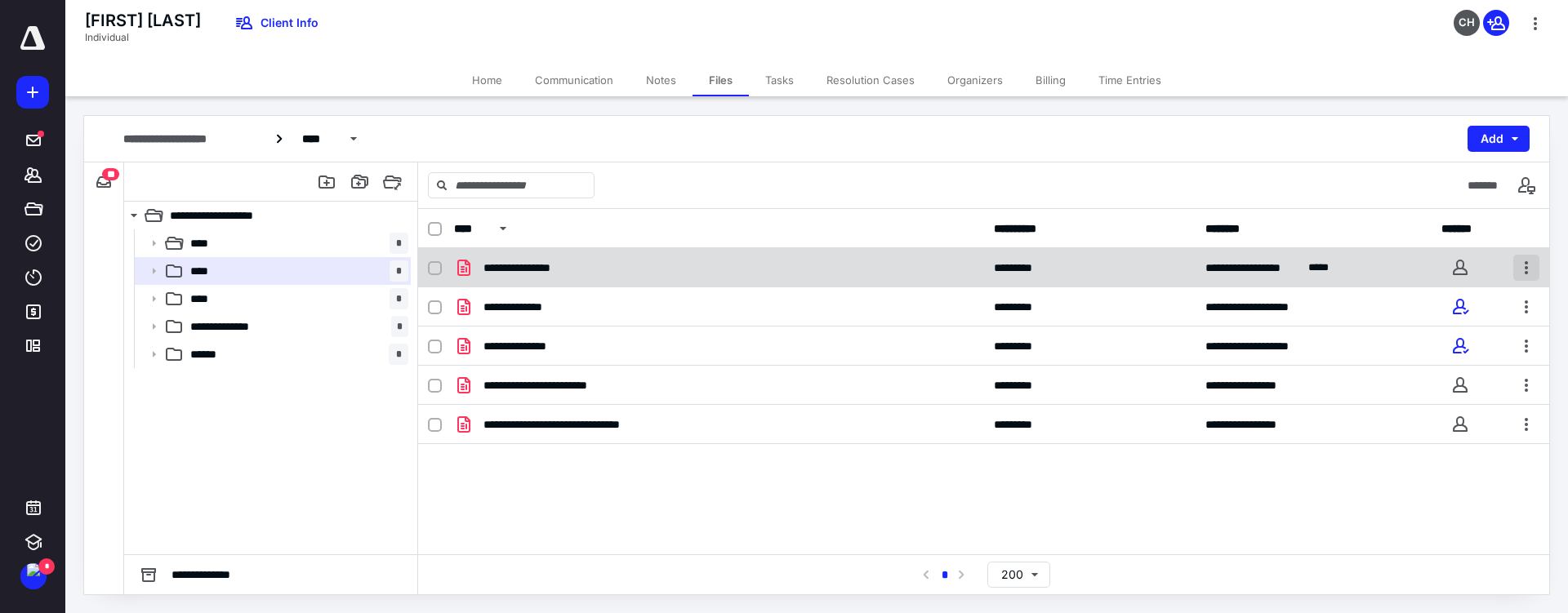 click at bounding box center (1526, 268) 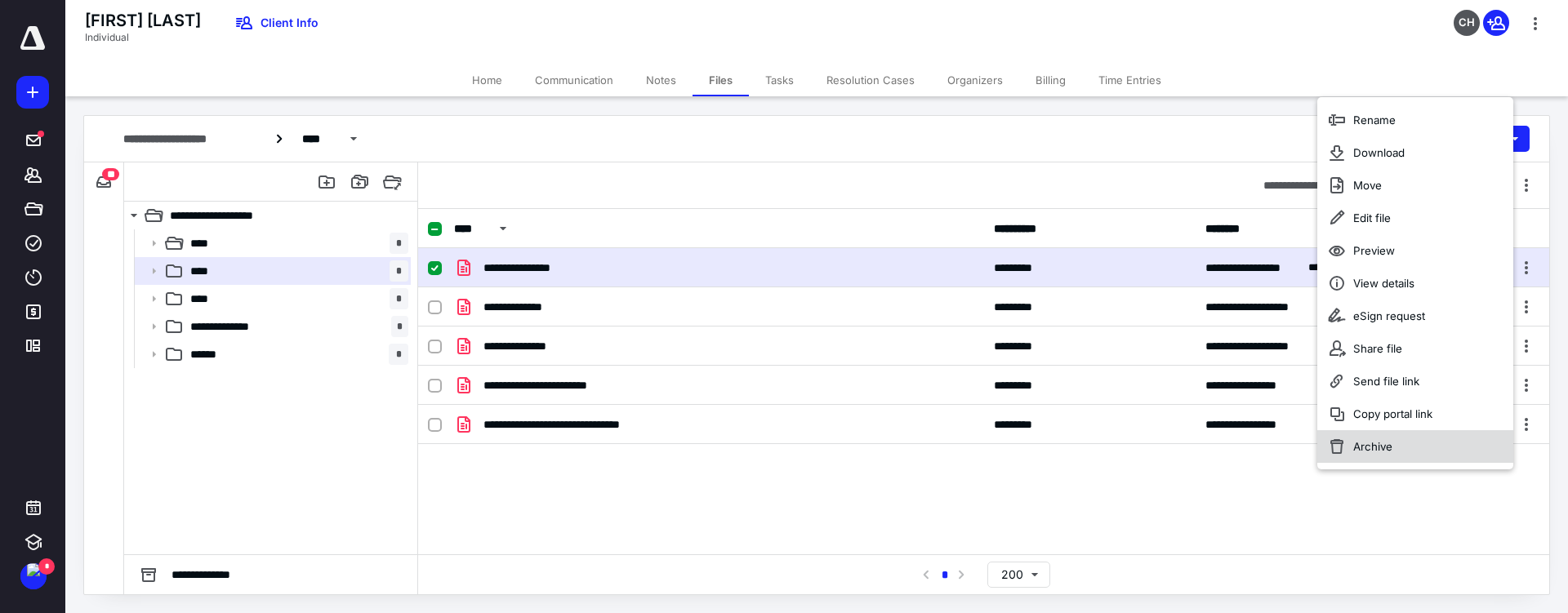 click on "Archive" at bounding box center (1415, 446) 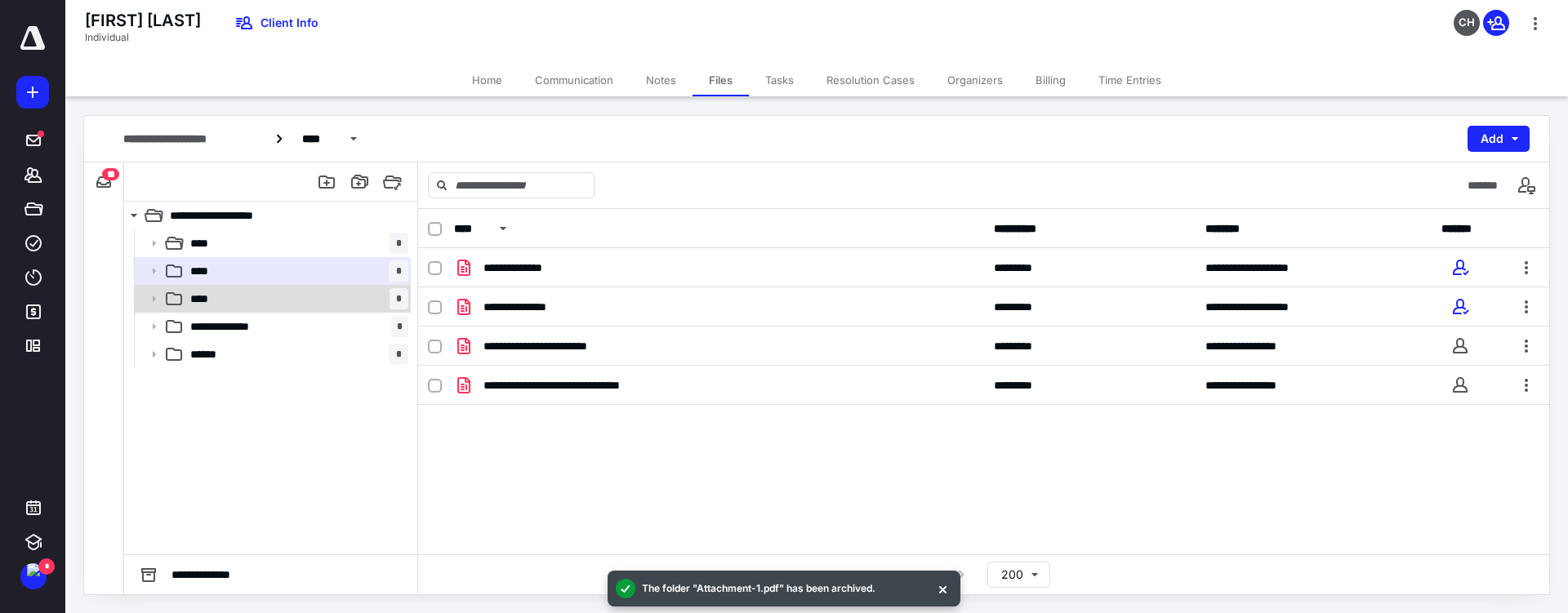 click on "**** *" at bounding box center [296, 243] 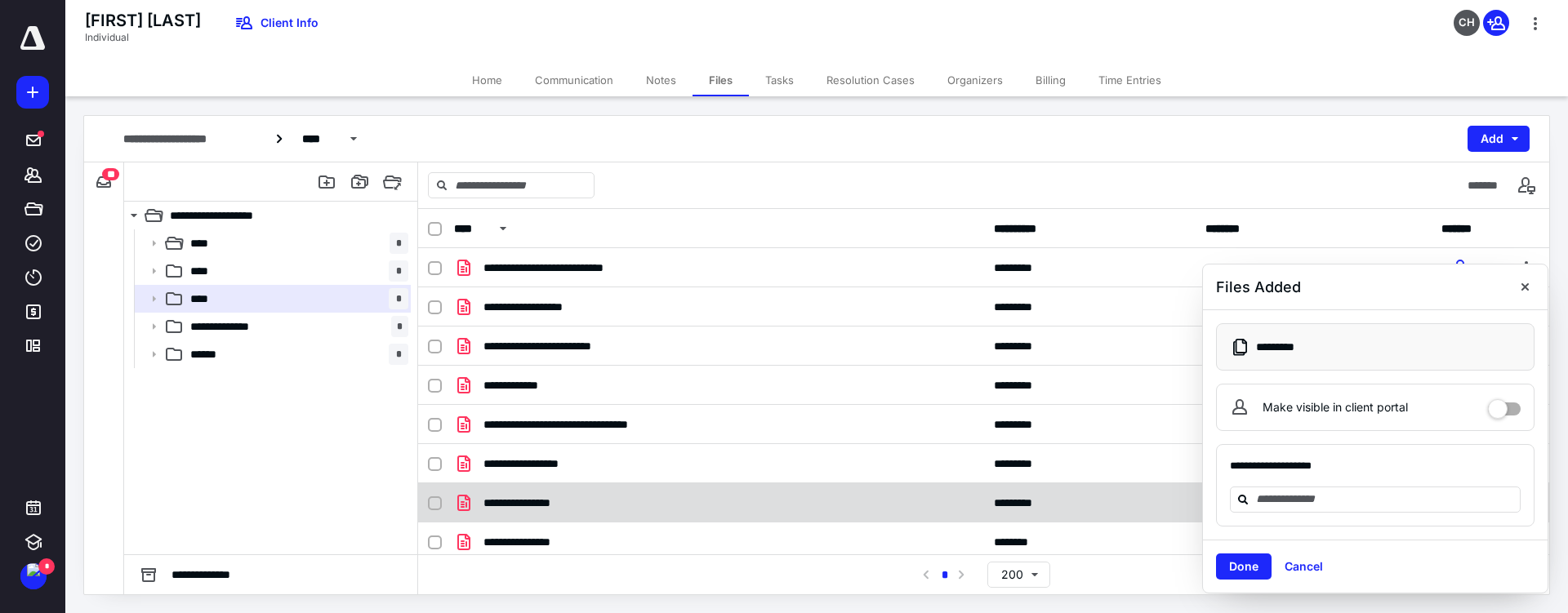 drag, startPoint x: 1248, startPoint y: 558, endPoint x: 1227, endPoint y: 498, distance: 63.56886 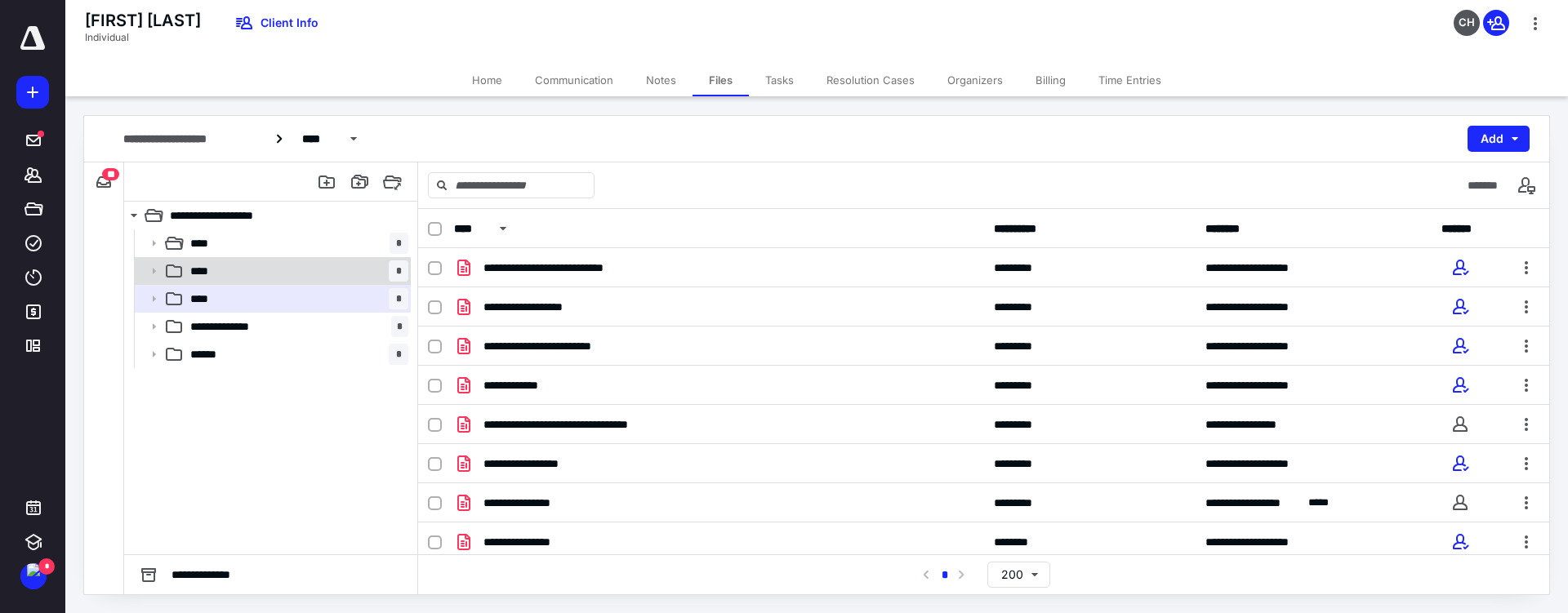 click on "**** *" at bounding box center [296, 243] 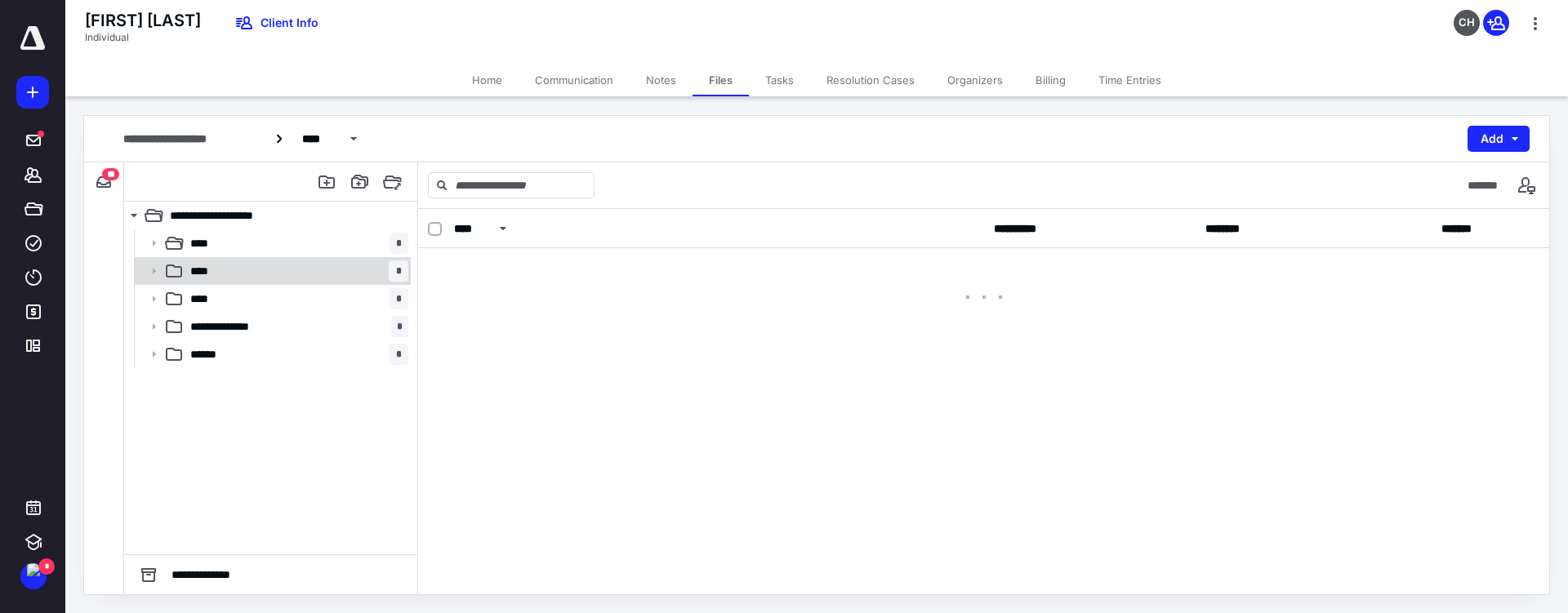 click on "**** *" at bounding box center [296, 271] 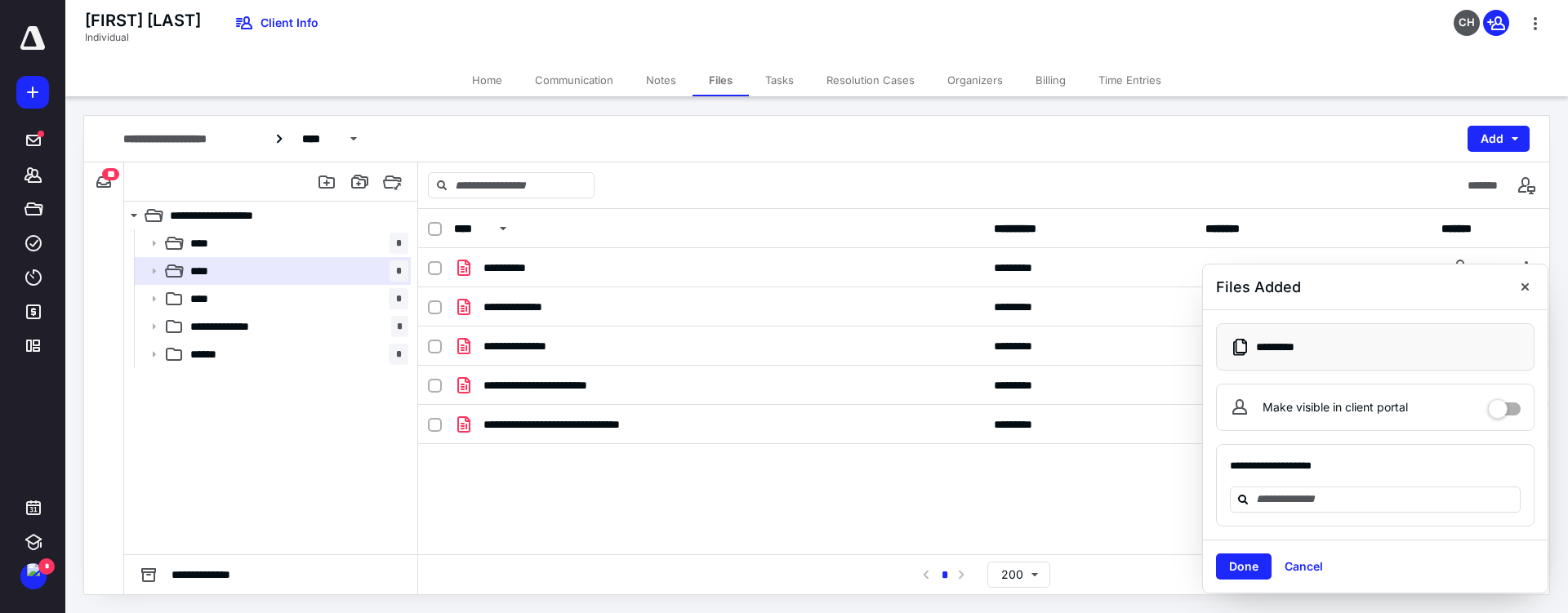 drag, startPoint x: 1245, startPoint y: 566, endPoint x: 1269, endPoint y: 494, distance: 75.89466 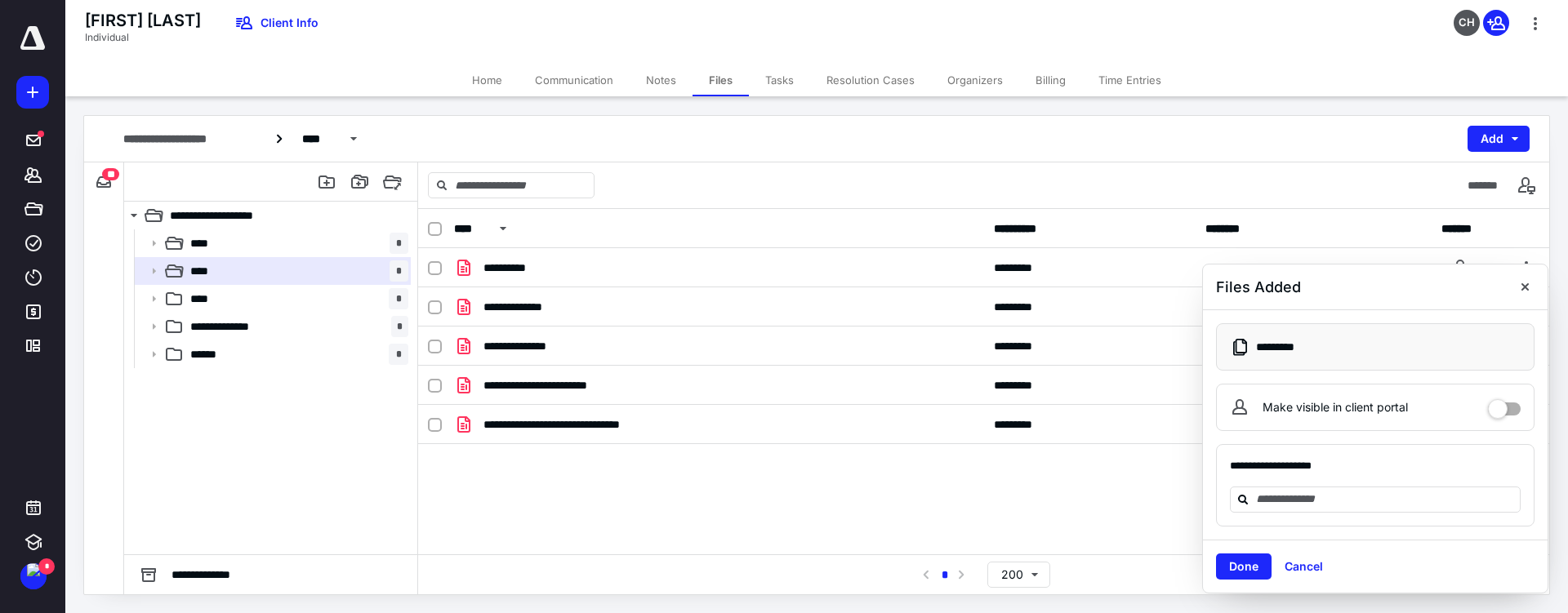 click on "Done" at bounding box center [1244, 566] 